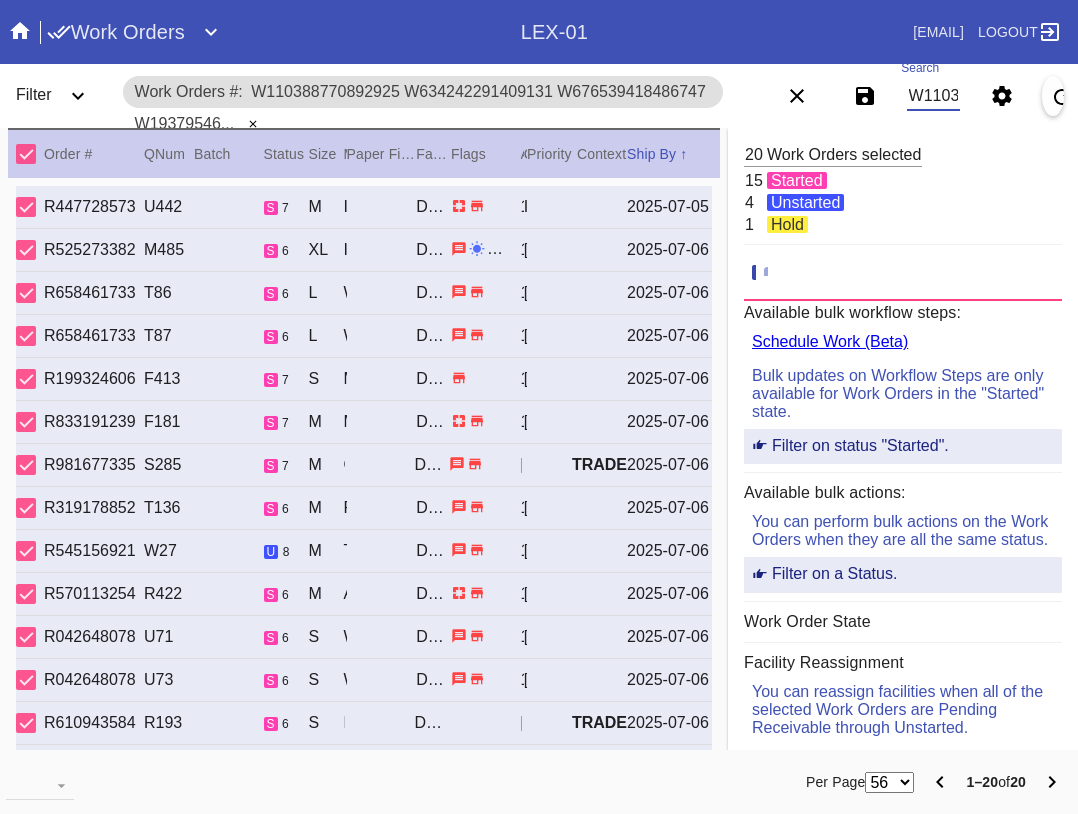 scroll, scrollTop: 0, scrollLeft: 0, axis: both 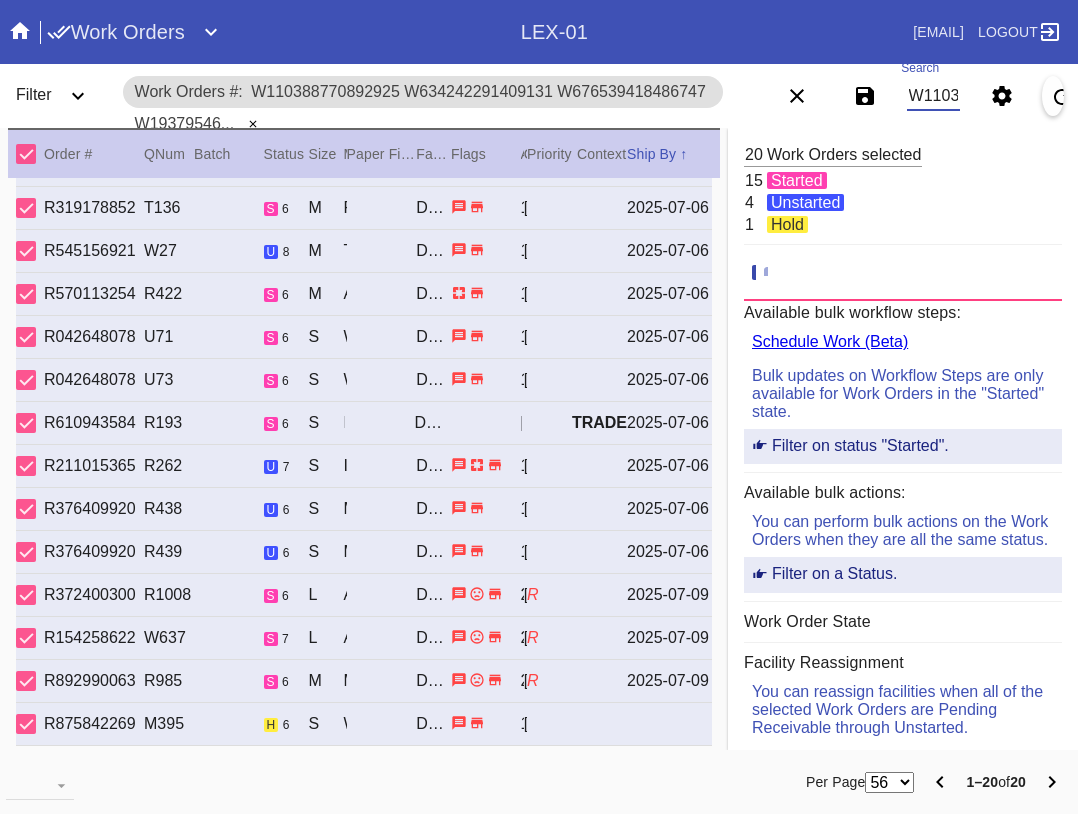 click on "W110388770892925 W634242291409131 W676539418486747 W193795469486909 W805975220372757 W182637141355778 W123180851363037 W836842508375836 W317344083843062 W600928847601475 W601922566302874 W973981207270466 W966474946237358 W251109052615520 W755963586466934 W431290221766111 W439139072999342 W780392158263987 W153258220013372 W340869705415691" at bounding box center (933, 96) 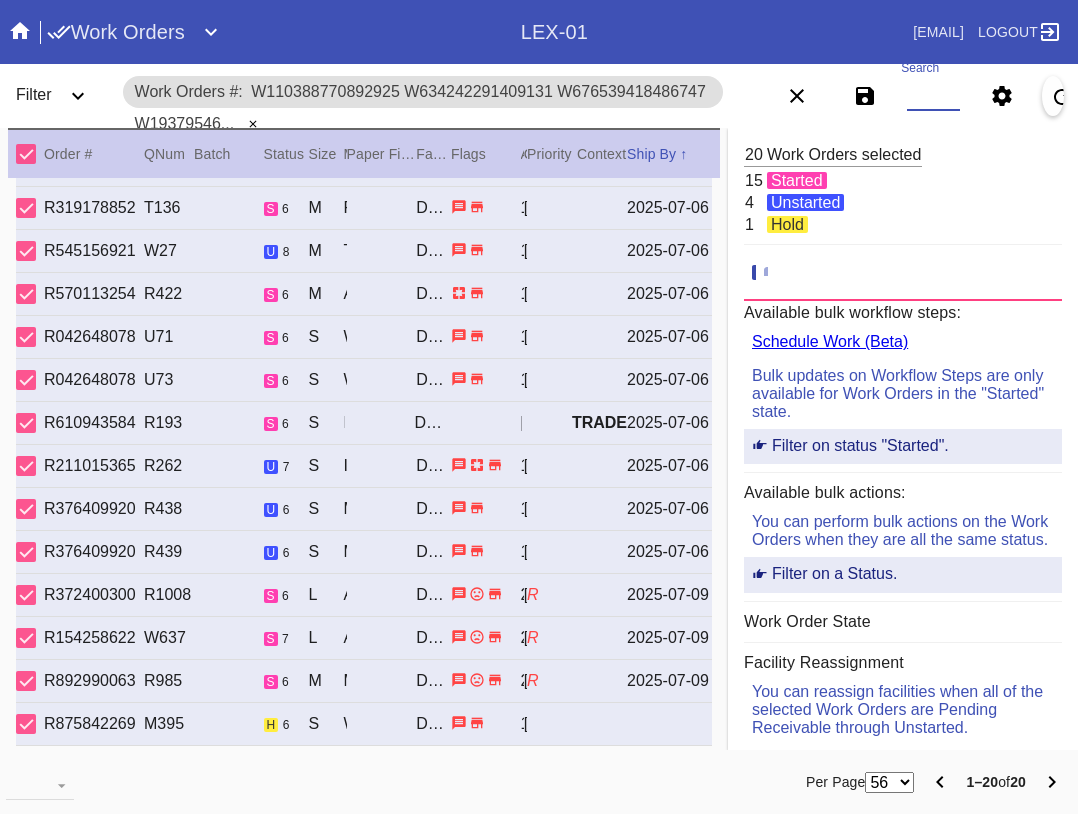 scroll, scrollTop: 0, scrollLeft: 2946, axis: horizontal 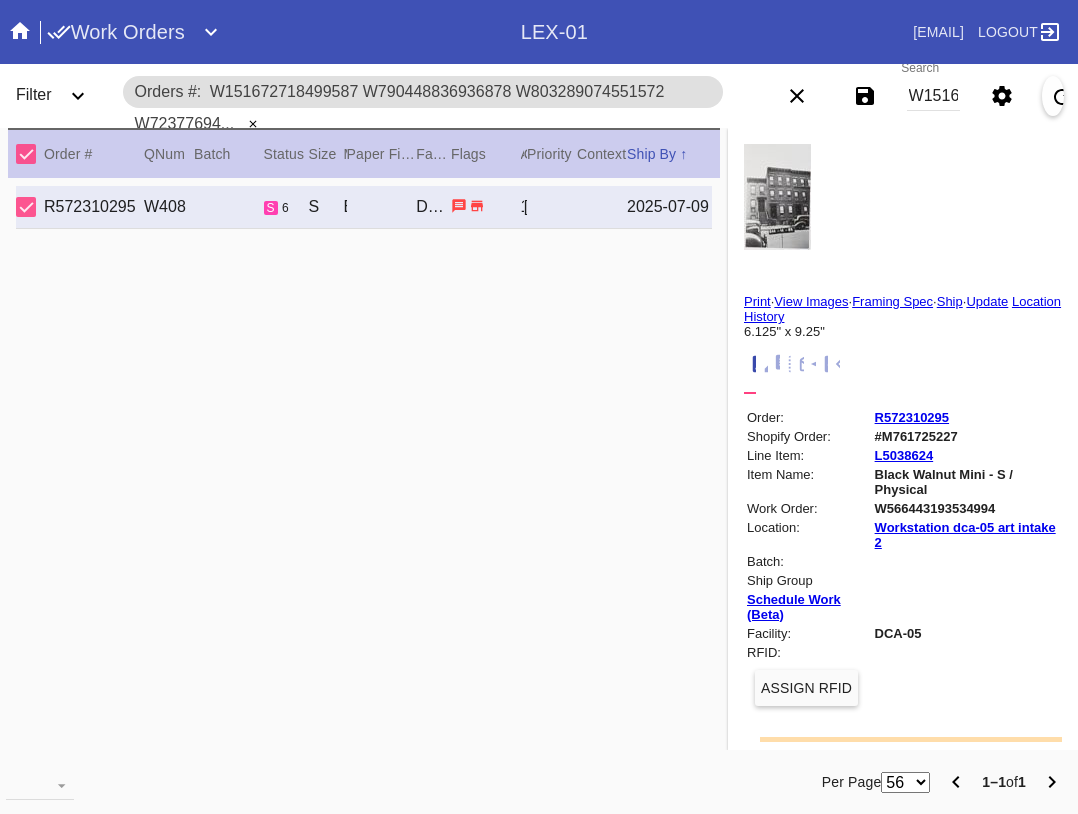 click on "W151672718499587 W790448836936878 W803289074551572 W723776940156728 R[NUMBER] W688193974880884 W390212837314679 W244733388491192 W848910862364932 W854680826613281 W154507388703259 W280134610225073 W493187741122081 W776029768451212 W112765571749833 W612258715950960 W126850042798854 W577589427942946 W102736474266256 W486426316445704" at bounding box center [933, 96] 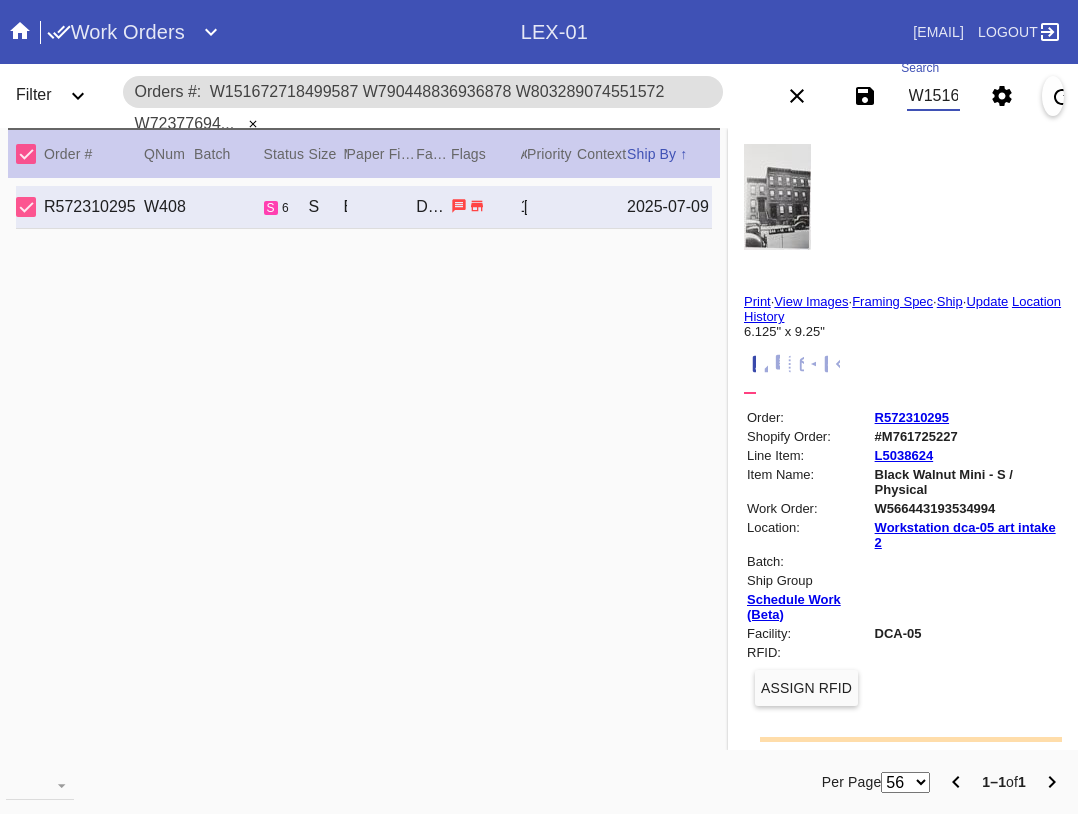 click on "W151672718499587 W790448836936878 W803289074551572 W723776940156728 R[NUMBER] W688193974880884 W390212837314679 W244733388491192 W848910862364932 W854680826613281 W154507388703259 W280134610225073 W493187741122081 W776029768451212 W112765571749833 W612258715950960 W126850042798854 W577589427942946 W102736474266256 W486426316445704" at bounding box center [933, 96] 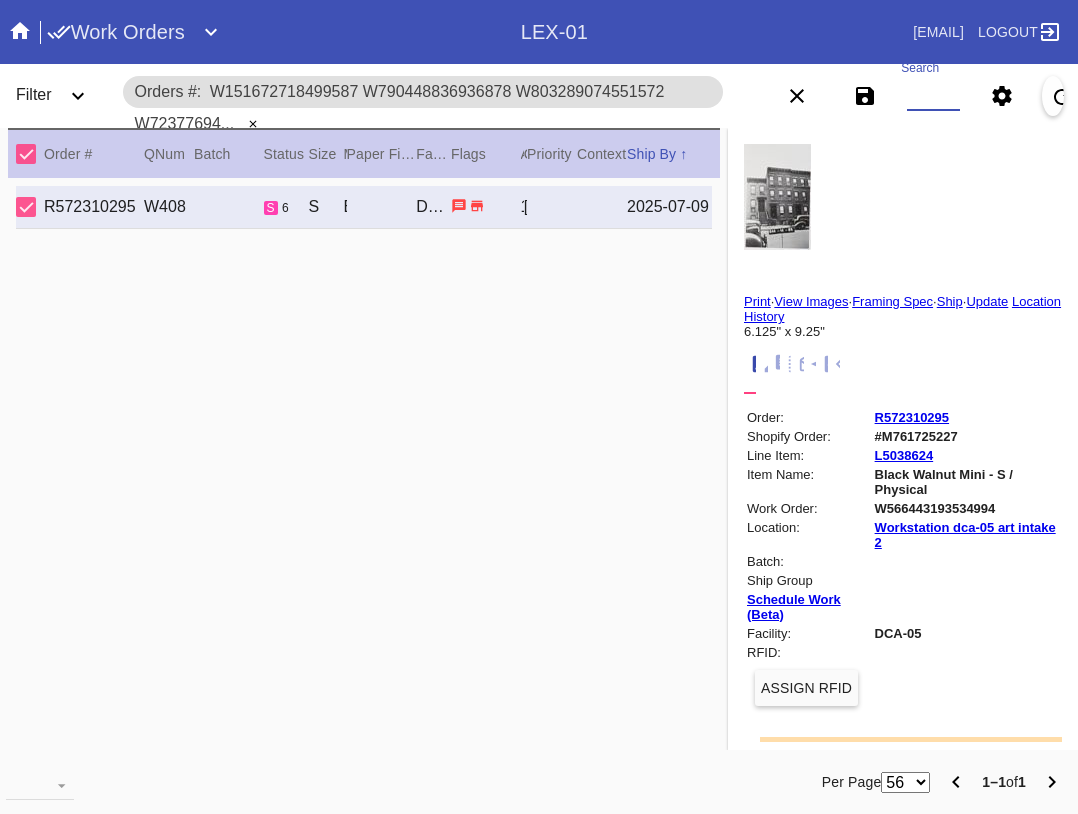 paste on "W151672718499587 W790448836936878 W803289074551572 W723776940156728 R[NUMBER] W688193974880884 W390212837314679 W244733388491192 W848910862364932 W854680826613281 W154507388703259 W280134610225073 W493187741122081 W776029768451212 W112765571749833 W612258715950960 W126850042798854 W577589427942946 W102736474266256 W486426316445704" 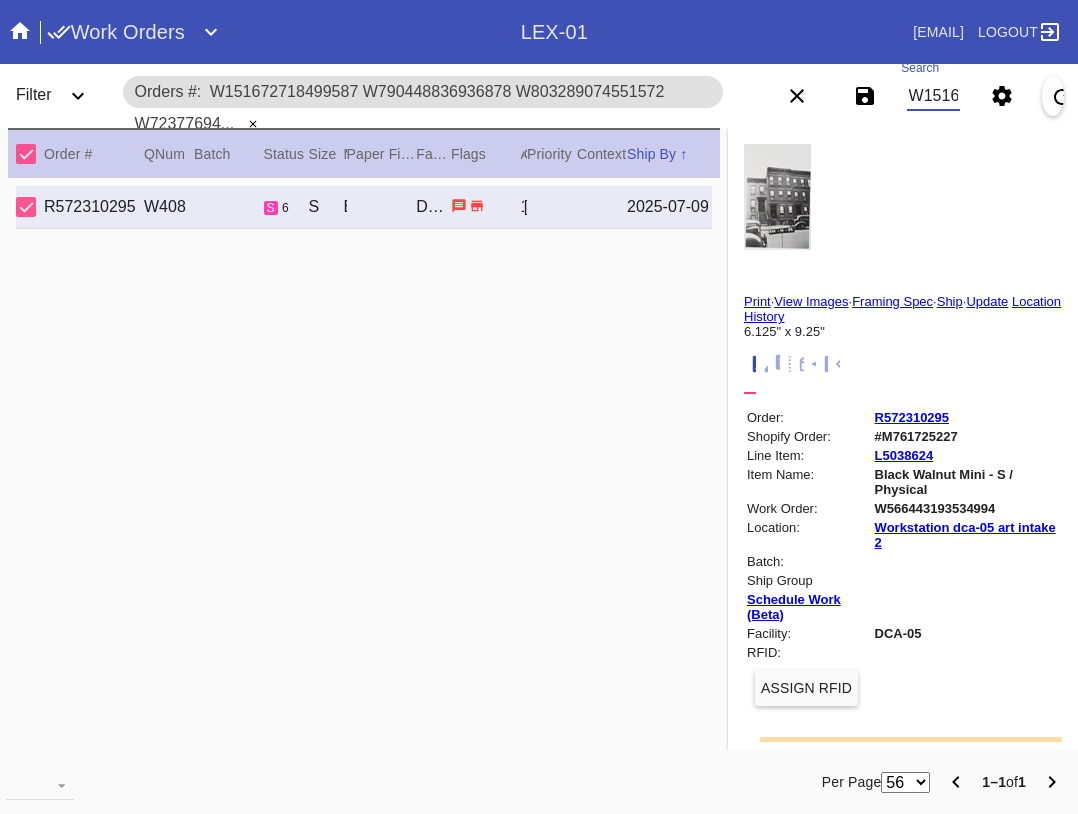 scroll, scrollTop: 0, scrollLeft: 2946, axis: horizontal 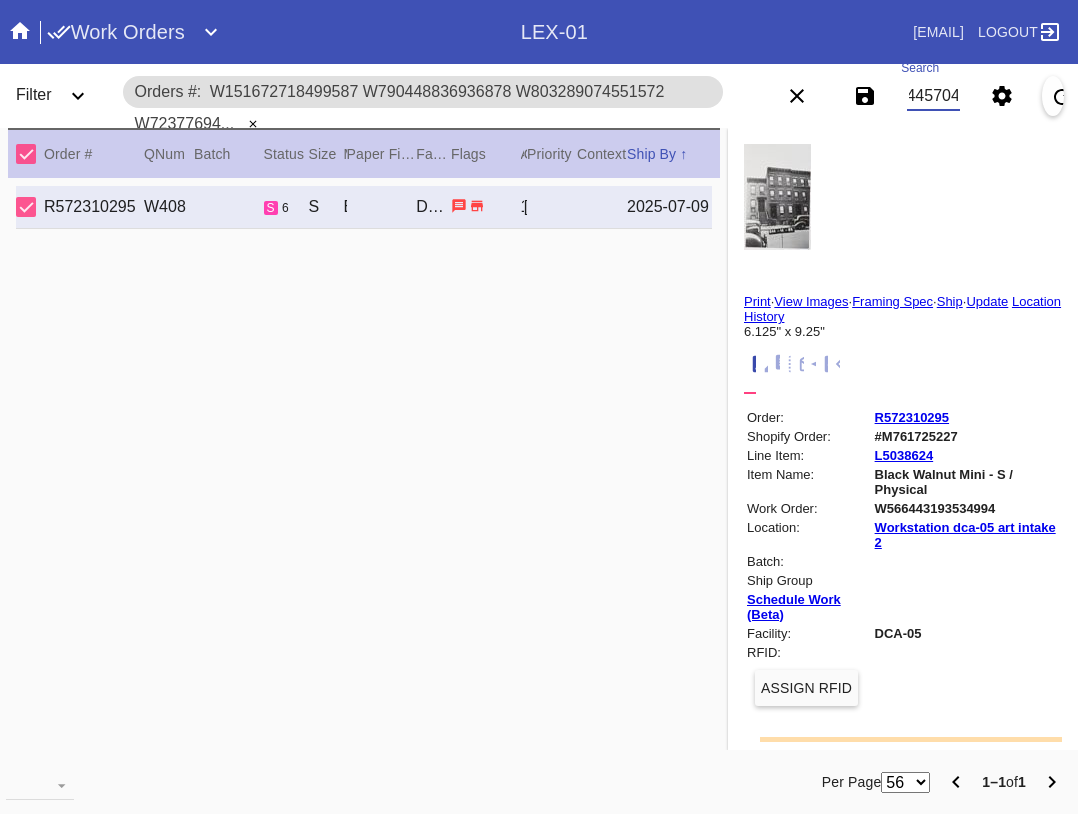 click on "W151672718499587 W790448836936878 W803289074551572 W723776940156728 R[NUMBER] W688193974880884 W390212837314679 W244733388491192 W848910862364932 W854680826613281 W154507388703259 W280134610225073 W493187741122081 W776029768451212 W112765571749833 W612258715950960 W126850042798854 W577589427942946 W102736474266256 W486426316445704" at bounding box center [933, 96] 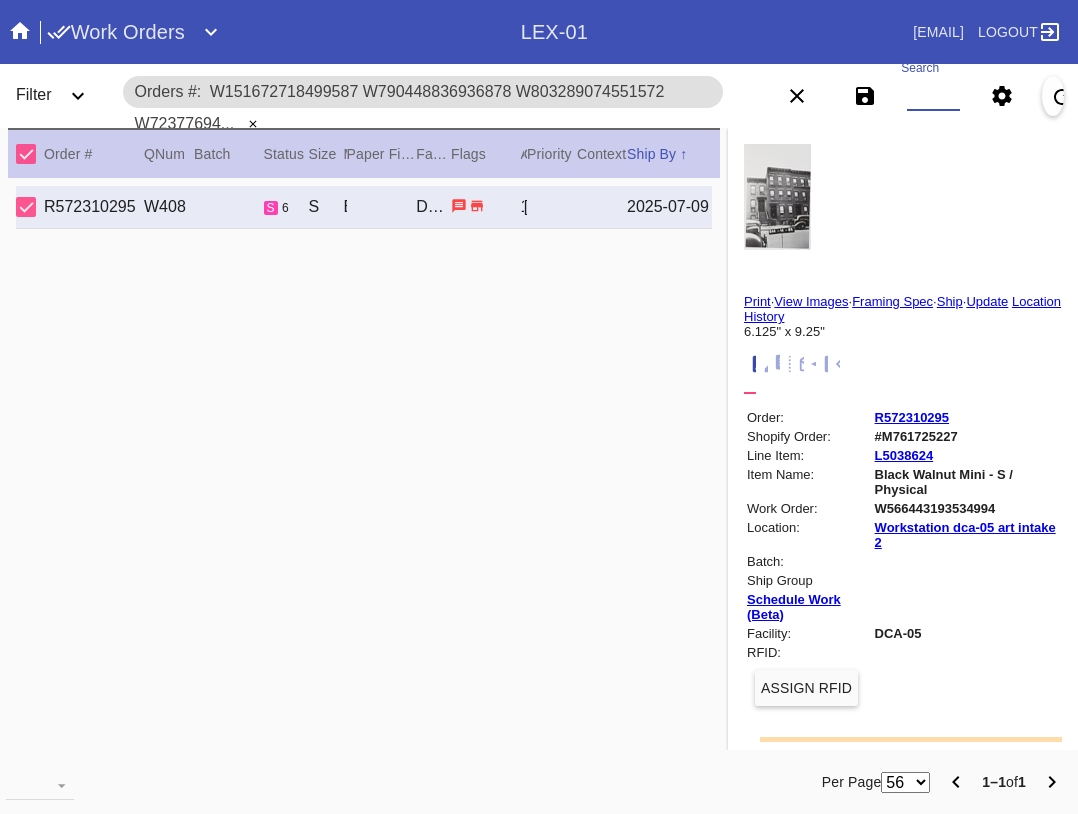 scroll, scrollTop: 0, scrollLeft: 0, axis: both 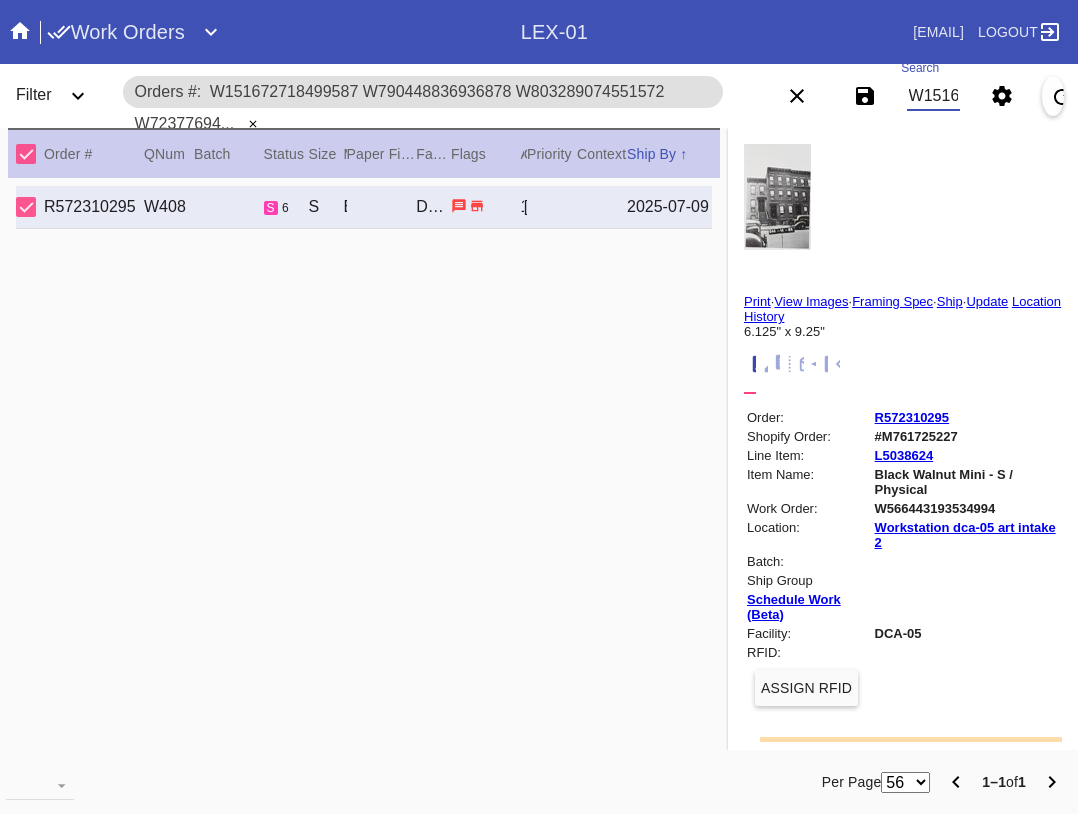 click on "W151672718499587 W790448836936878 W803289074551572 W723776940156728 R[NUMBER] W688193974880884 W390212837314679 W244733388491192 W848910862364932 W854680826613281 W154507388703259 W280134610225073 W493187741122081 W776029768451212 W112765571749833 W612258715950960 W126850042798854 W577589427942946 W102736474266256 W486426316445704" at bounding box center [933, 96] 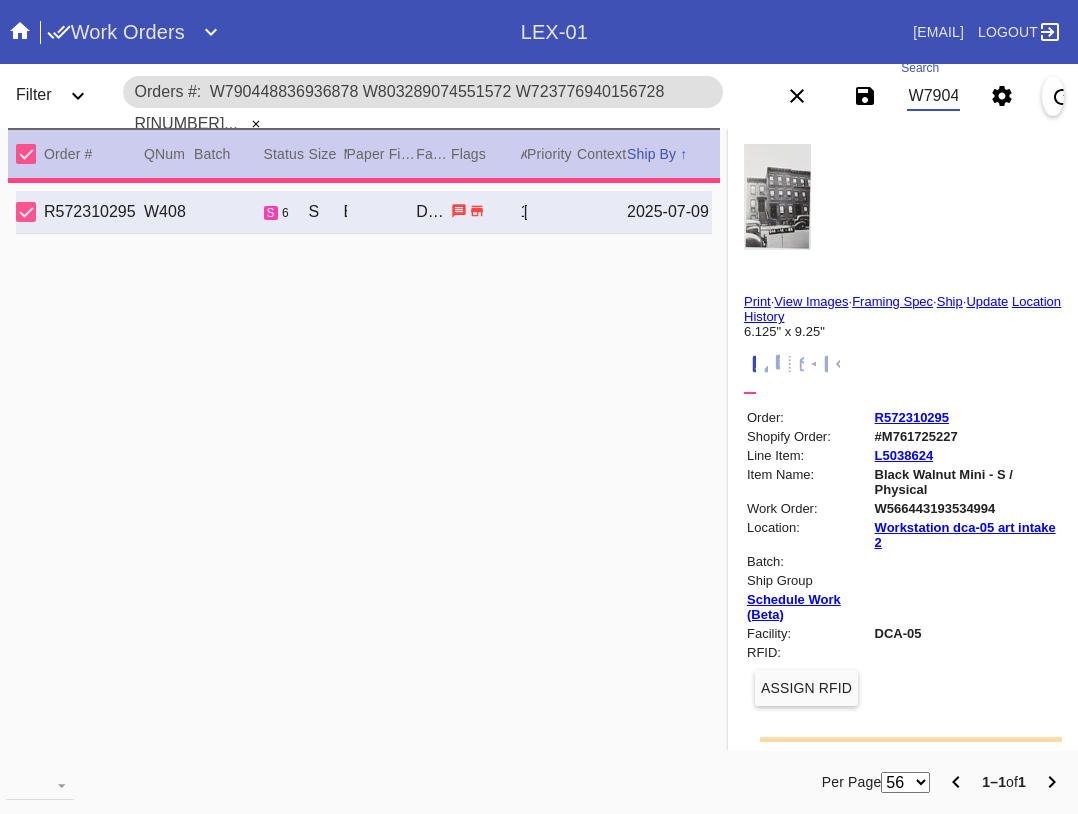 click on "W790448836936878 W803289074551572 W723776940156728 R[NUMBER] W688193974880884 W390212837314679 W244733388491192 W848910862364932 W854680826613281 W154507388703259 W280134610225073 W493187741122081 W776029768451212 W112765571749833 W612258715950960 W126850042798854 W577589427942946 W102736474266256 W486426316445704" at bounding box center [933, 96] 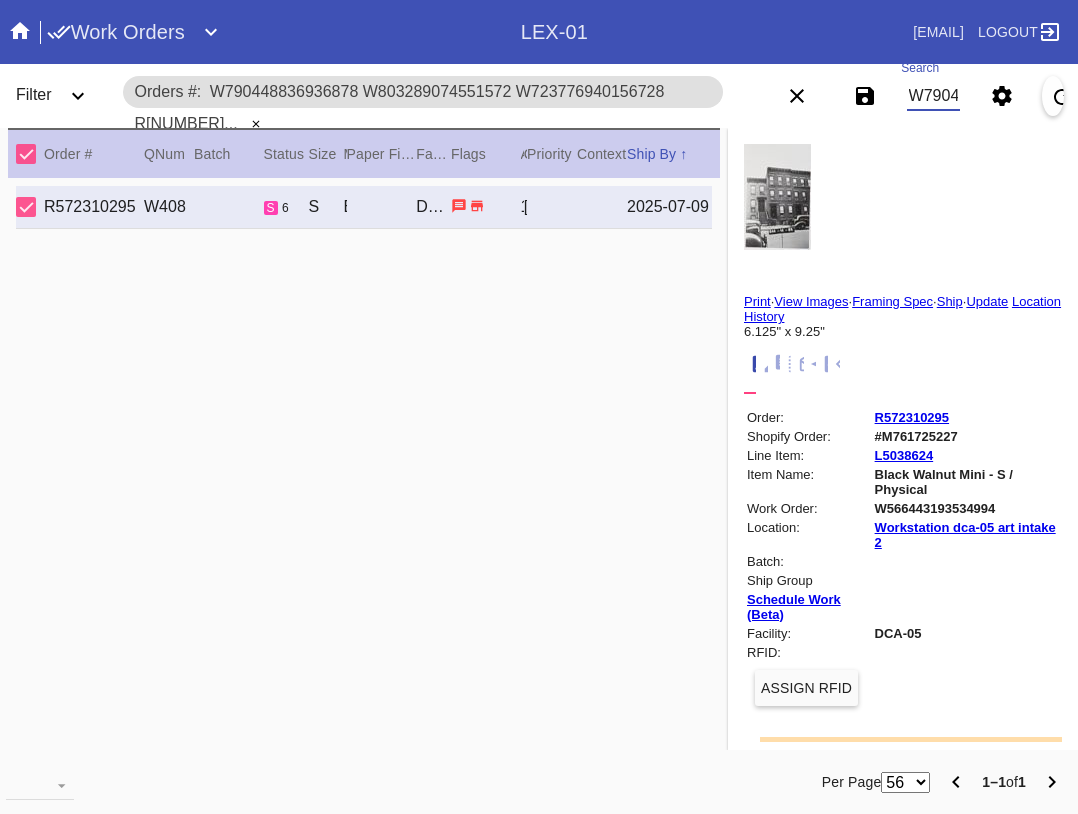 click on "W790448836936878 W803289074551572 W723776940156728 R[NUMBER] W688193974880884 W390212837314679 W244733388491192 W848910862364932 W854680826613281 W154507388703259 W280134610225073 W493187741122081 W776029768451212 W112765571749833 W612258715950960 W126850042798854 W577589427942946 W102736474266256 W486426316445704" at bounding box center [933, 96] 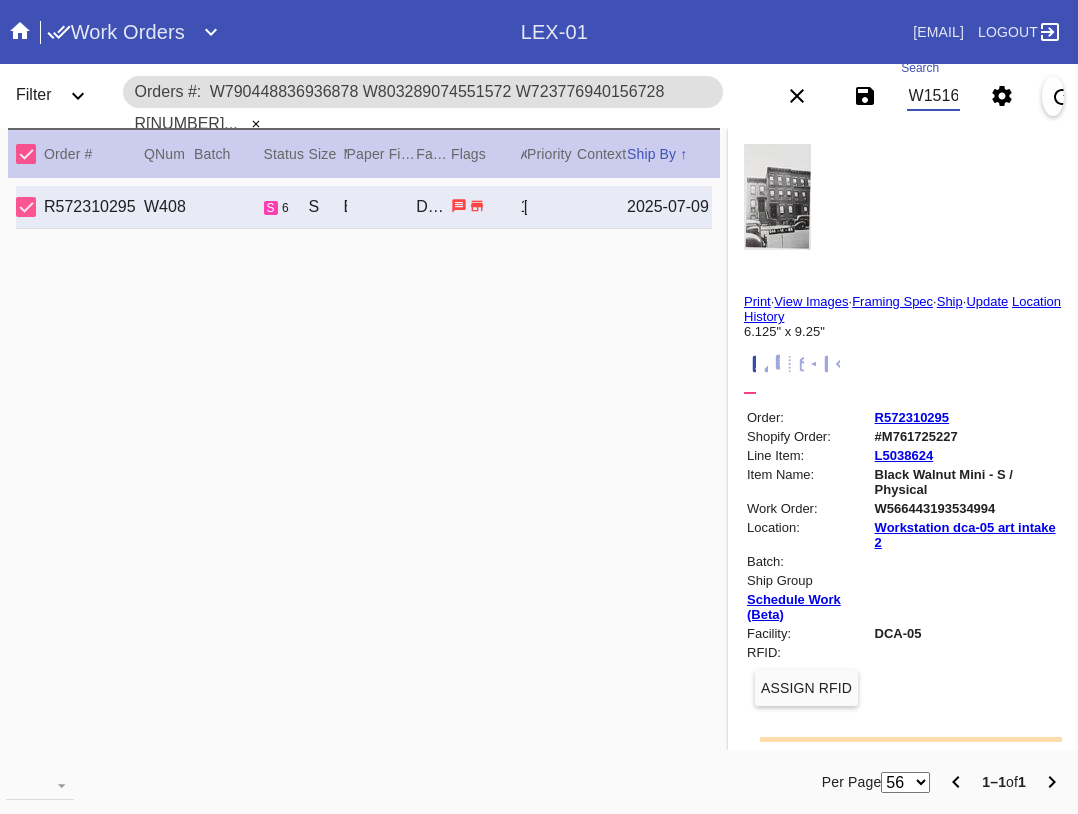 scroll, scrollTop: 0, scrollLeft: 3099, axis: horizontal 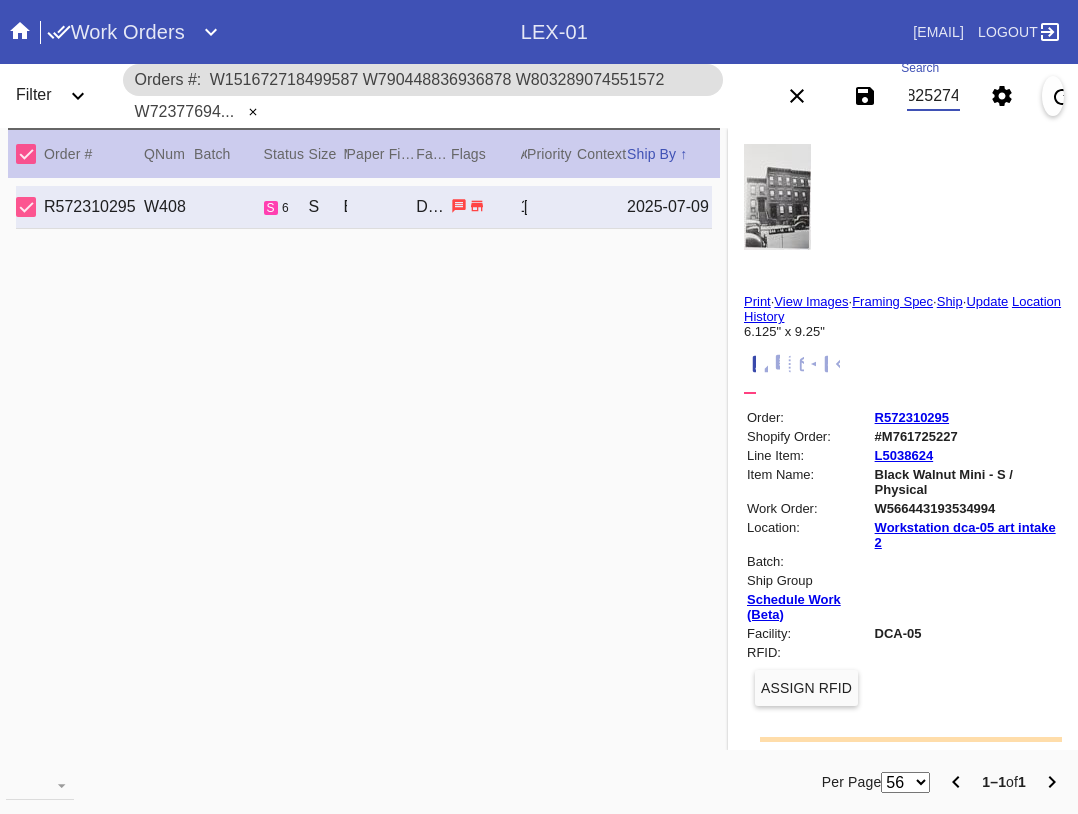 type on "W151672718499587 W790448836936878 W803289074551572 W723776940156728 R[NUMBER] W688193974880884 W390212837314679 W244733388491192 W848910862364932 W854680826613281 W154507388703259 W280134610225073 W493187741122081 W776029768451212 W112765571749833 W612258715950960 W126850042798854 W577589427942946 W102736474266256 W486426316445704 W643147561825274" 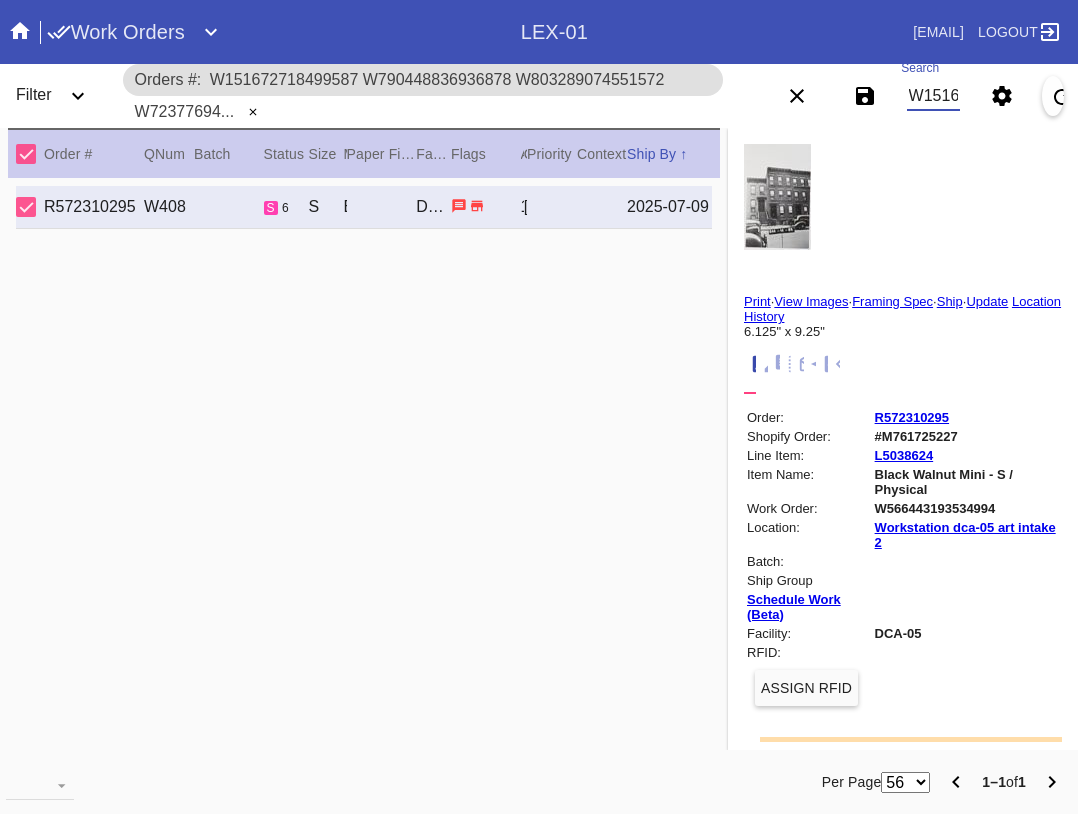 click at bounding box center (253, 112) 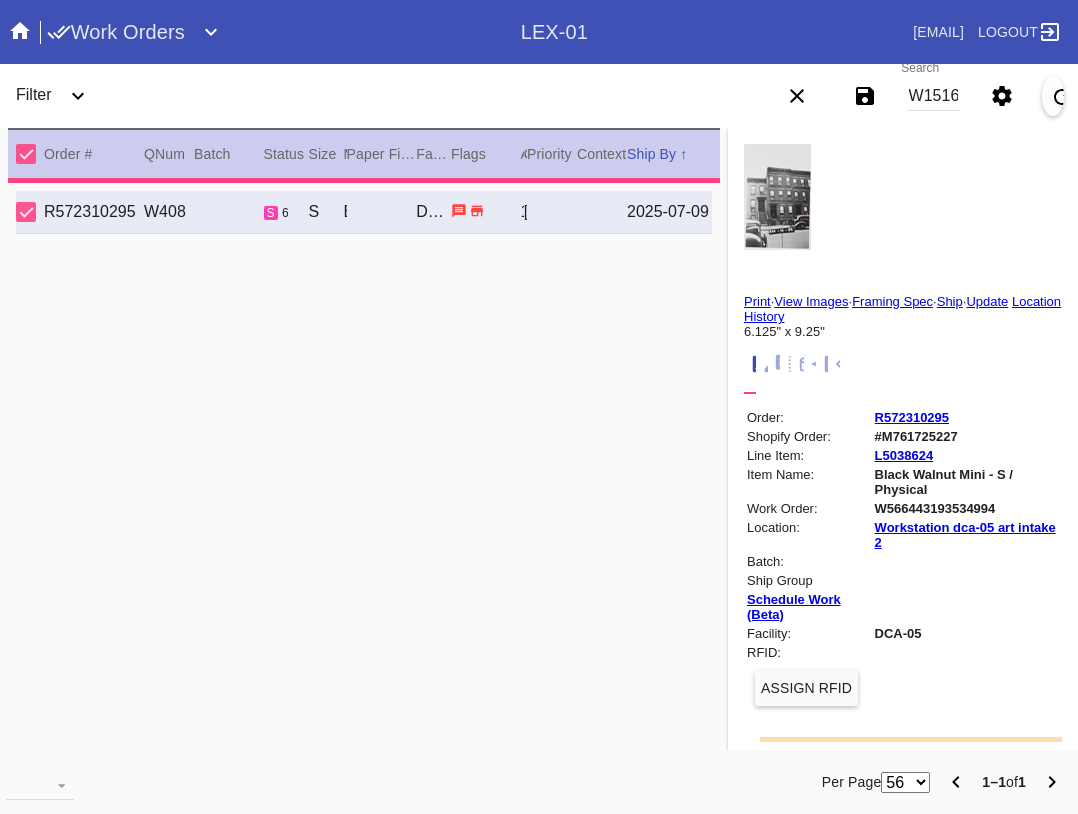scroll, scrollTop: 0, scrollLeft: 0, axis: both 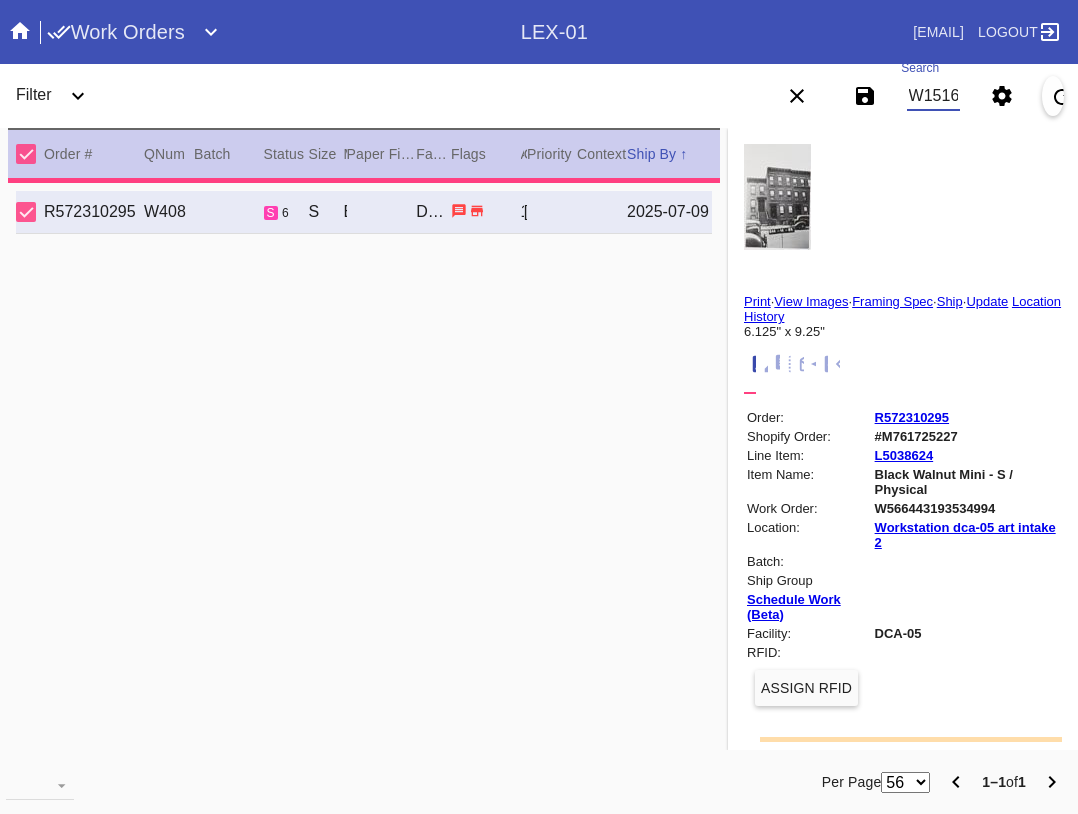 click on "W151672718499587 W790448836936878 W803289074551572 W723776940156728 R[NUMBER] W688193974880884 W390212837314679 W244733388491192 W848910862364932 W854680826613281 W154507388703259 W280134610225073 W493187741122081 W776029768451212 W112765571749833 W612258715950960 W126850042798854 W577589427942946 W102736474266256 W486426316445704 W643147561825274" at bounding box center (933, 96) 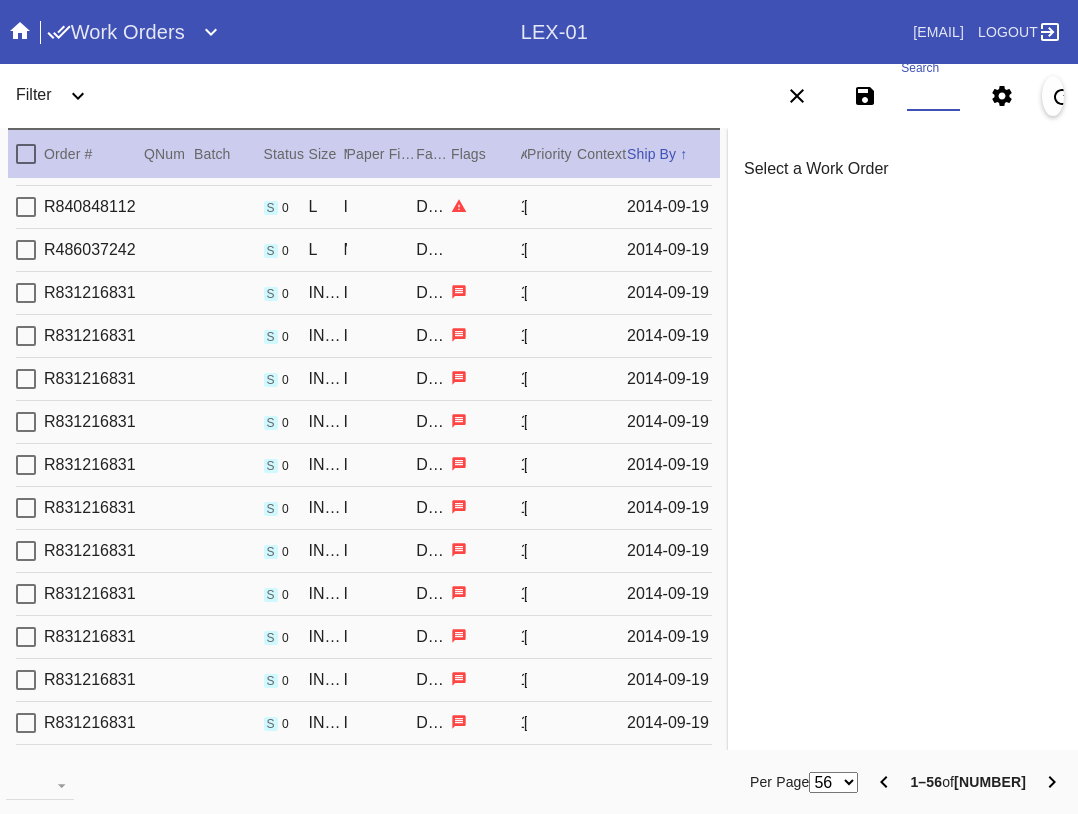 scroll, scrollTop: 300, scrollLeft: 0, axis: vertical 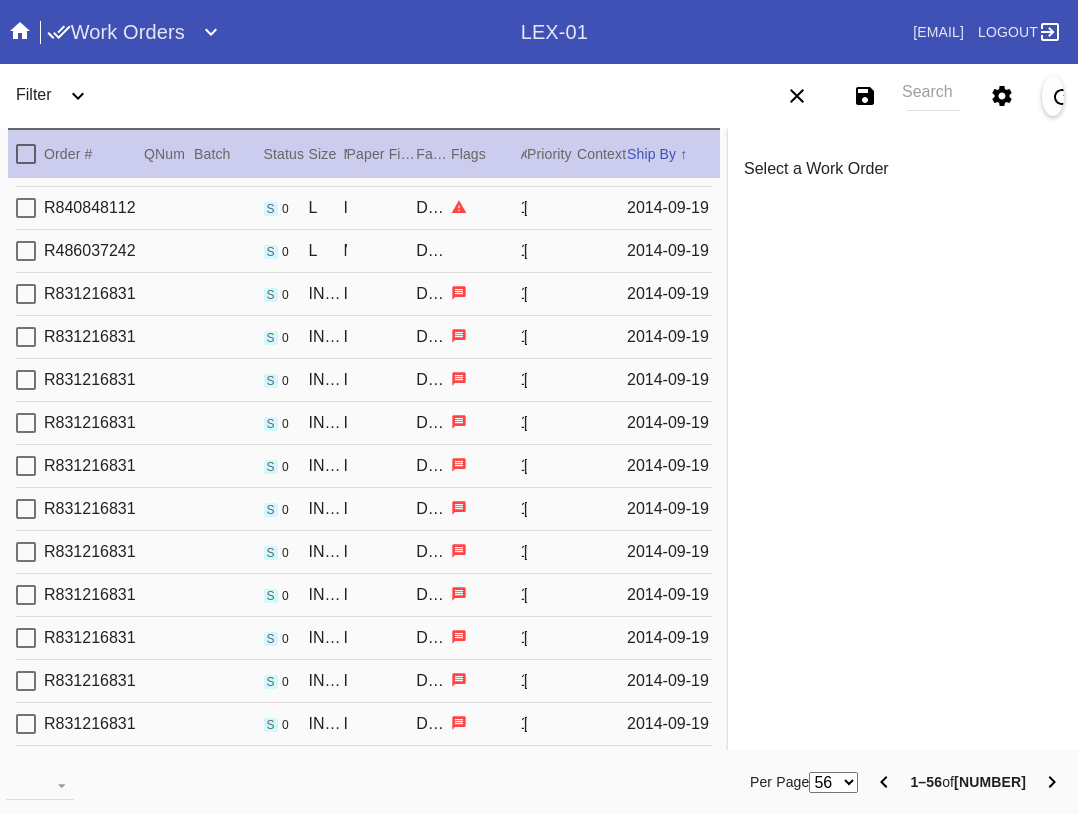 click on "Search" at bounding box center (933, 96) 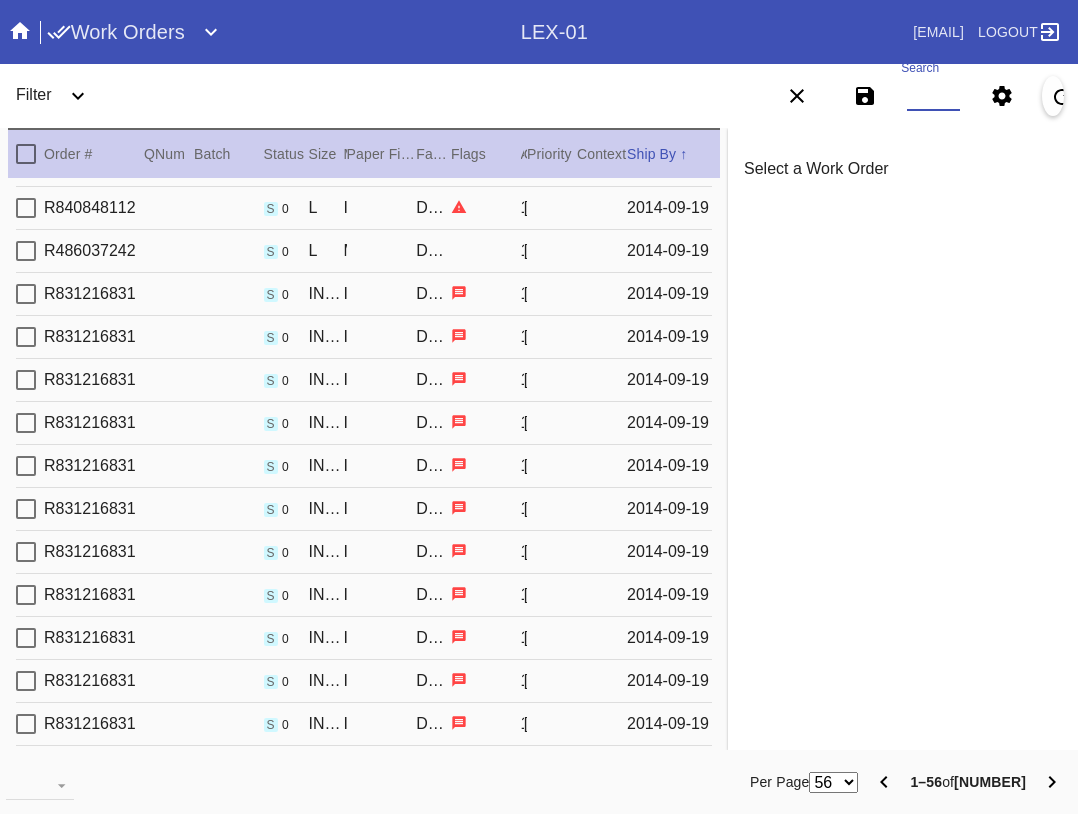 paste on "W151672718499587 W790448836936878 W803289074551572 W723776940156728 R[NUMBER] W688193974880884 W390212837314679 W244733388491192 W848910862364932 W854680826613281 W154507388703259 W280134610225073 W493187741122081 W776029768451212 W112765571749833 W612258715950960 W126850042798854 W577589427942946 W102736474266256 W486426316445704 W643147561825274" 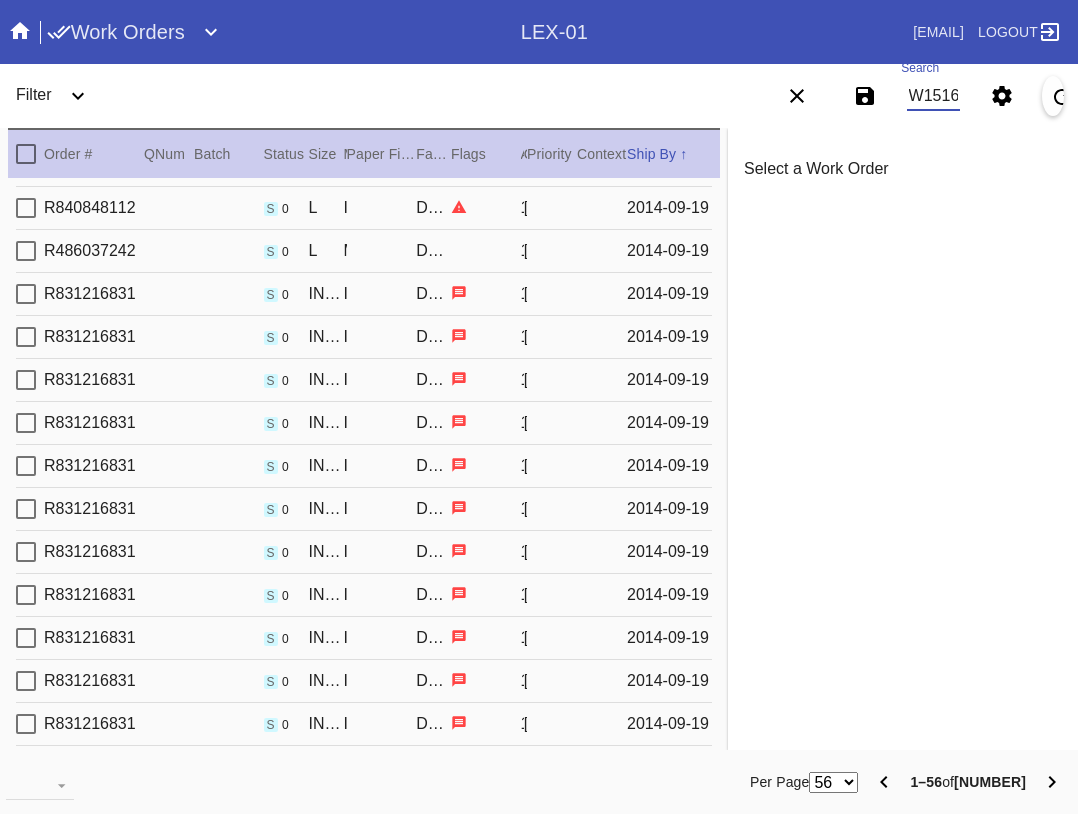 scroll, scrollTop: 0, scrollLeft: 3099, axis: horizontal 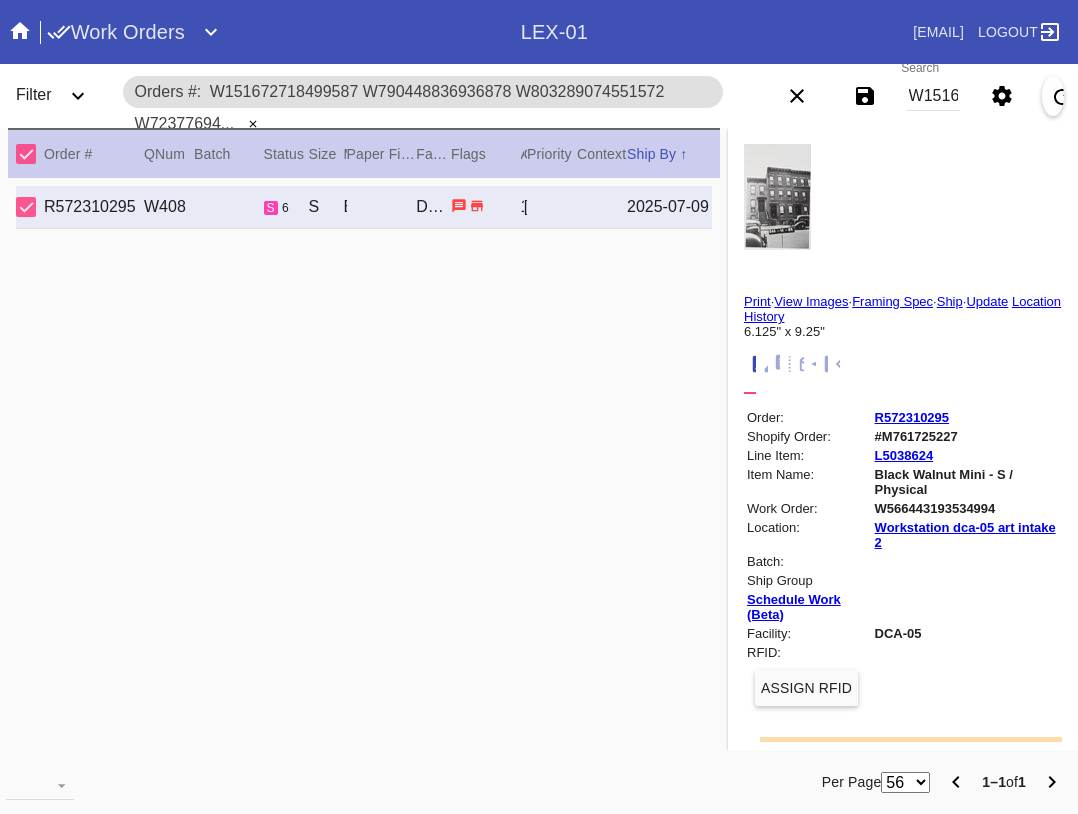 click on "W151672718499587 W790448836936878 W803289074551572 W723776940156728 R[NUMBER] W688193974880884 W390212837314679 W244733388491192 W848910862364932 W854680826613281 W154507388703259 W280134610225073 W493187741122081 W776029768451212 W112765571749833 W612258715950960 W126850042798854 W577589427942946 W102736474266256 W486426316445704 W643147561825274" at bounding box center (933, 96) 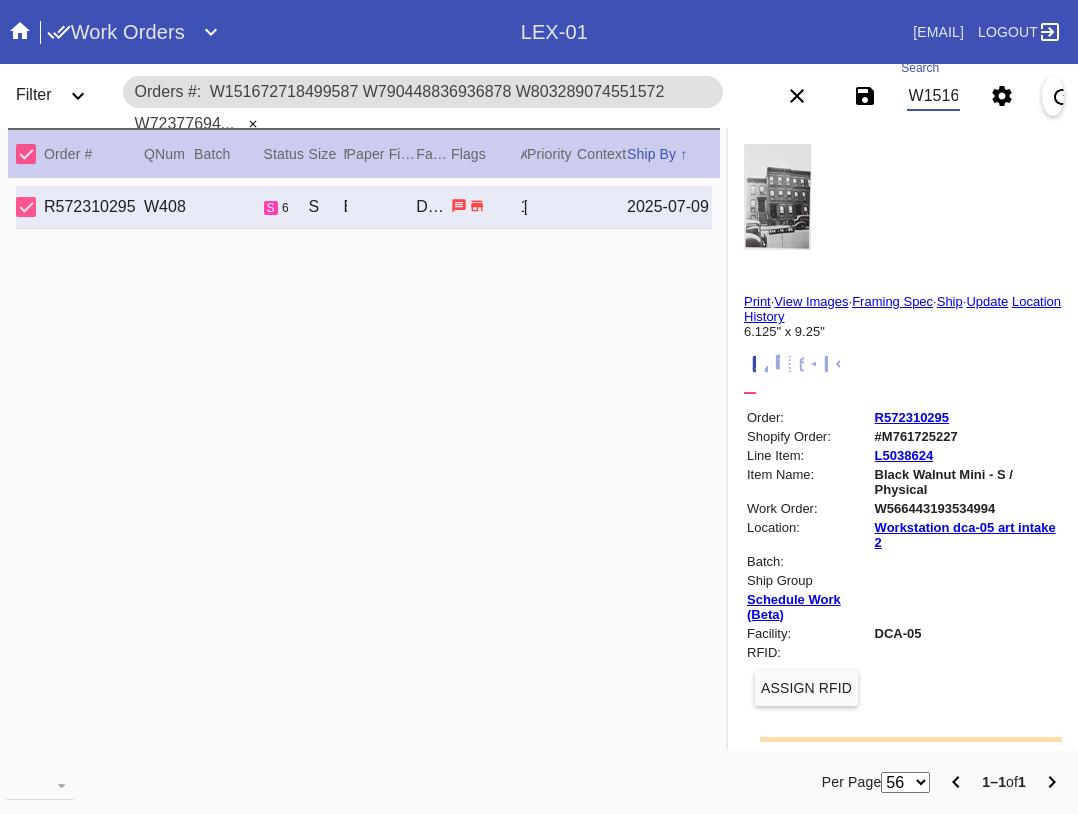 click on "W151672718499587 W790448836936878 W803289074551572 W723776940156728 R[NUMBER] W688193974880884 W390212837314679 W244733388491192 W848910862364932 W854680826613281 W154507388703259 W280134610225073 W493187741122081 W776029768451212 W112765571749833 W612258715950960 W126850042798854 W577589427942946 W102736474266256 W486426316445704 W643147561825274" at bounding box center (933, 96) 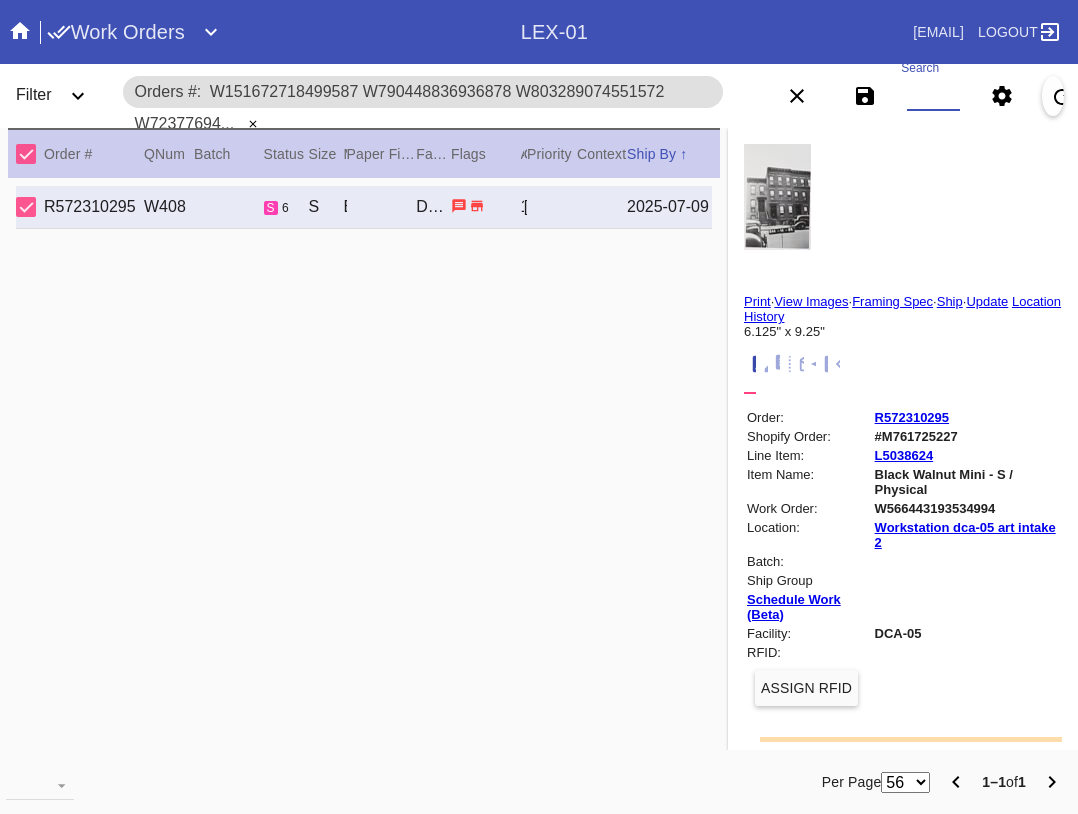 paste on "W151672718499587 W790448836936878 W803289074551572 W723776940156728 W688193974880884 W390212837314679 W244733388491192 W848910862364932 W854680826613281 W154507388703259 W280134610225073 W493187741122081 W776029768451212 W112765571749833 W612258715950960 W126850042798854 W577589427942946 W102736474266256 W486426316445704 W643147561825274" 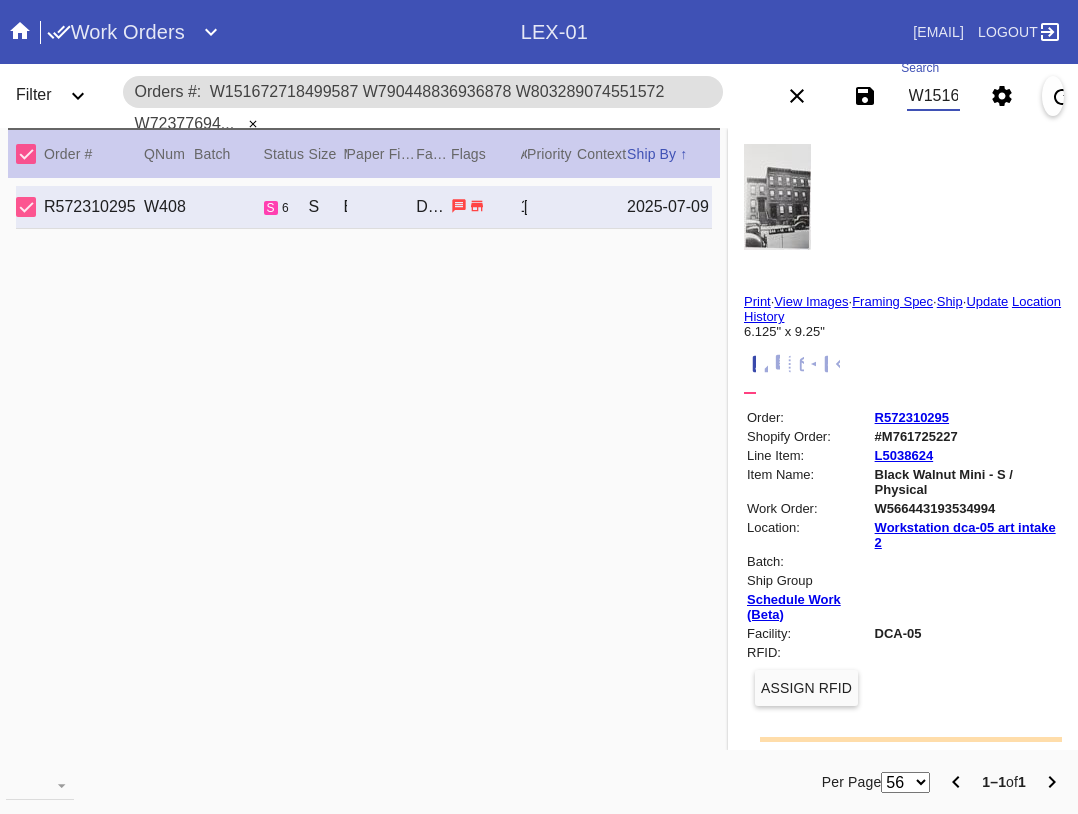 scroll, scrollTop: 0, scrollLeft: 3003, axis: horizontal 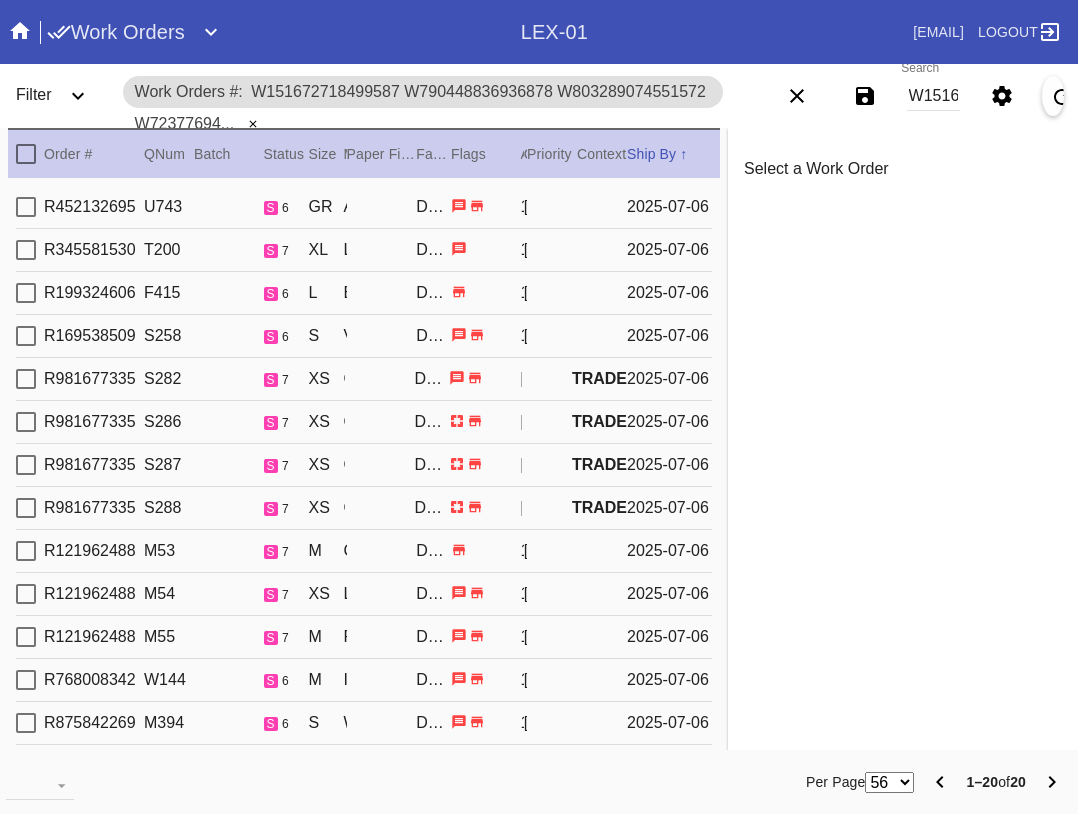 click on "W151672718499587 W790448836936878 W803289074551572 W723776940156728 W688193974880884 W390212837314679 W244733388491192 W848910862364932 W854680826613281 W154507388703259 W280134610225073 W493187741122081 W776029768451212 W112765571749833 W612258715950960 W126850042798854 W577589427942946 W102736474266256 W486426316445704 W643147561825274" at bounding box center (933, 96) 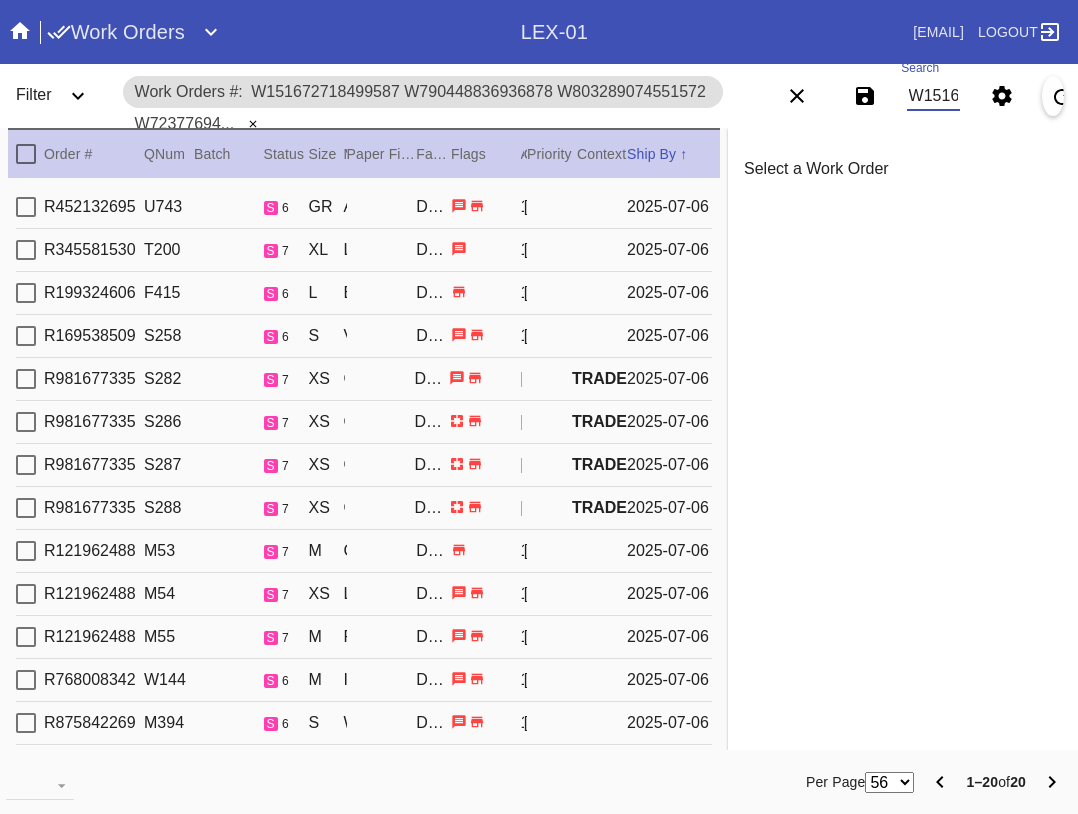 click on "W151672718499587 W790448836936878 W803289074551572 W723776940156728 W688193974880884 W390212837314679 W244733388491192 W848910862364932 W854680826613281 W154507388703259 W280134610225073 W493187741122081 W776029768451212 W112765571749833 W612258715950960 W126850042798854 W577589427942946 W102736474266256 W486426316445704 W643147561825274" at bounding box center (933, 96) 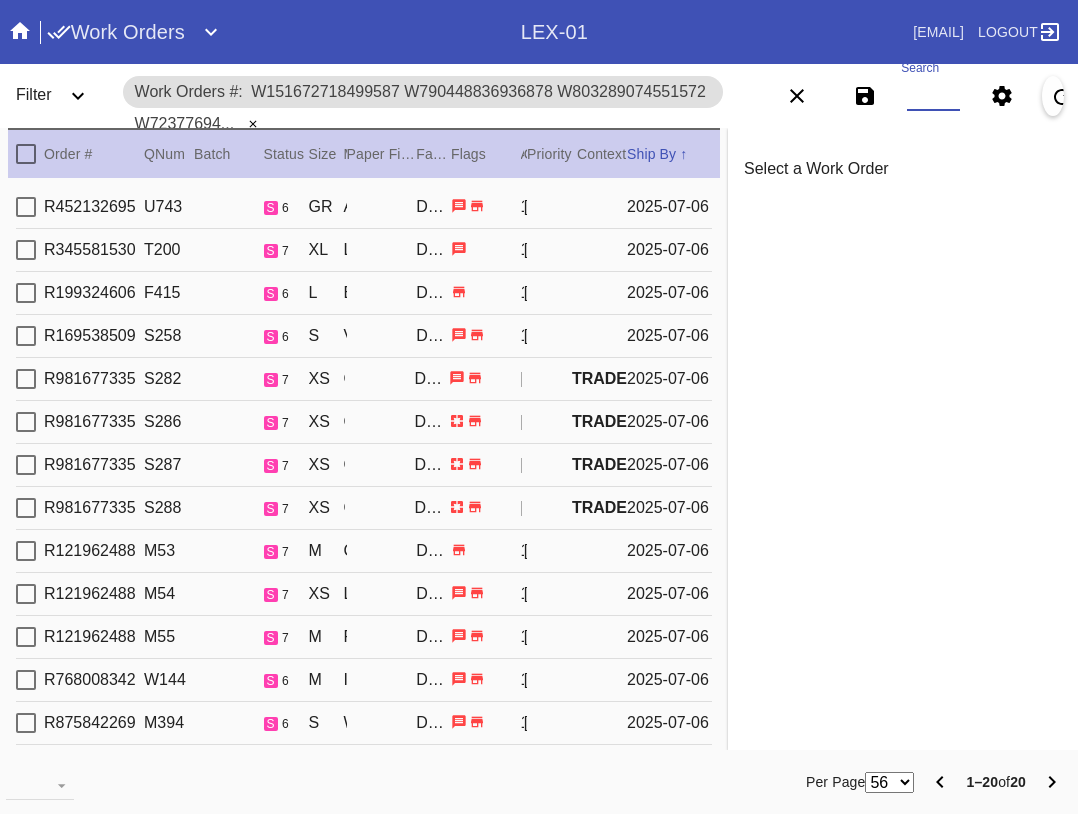 paste on "W151672718499587 W790448836936878 W803289074551572 W723776940156728 W688193974880884 W390212837314679 W244733388491192 W848910862364932 W854680826613281 W154507388703259 W280134610225073 W493187741122081 W776029768451212 W112765571749833 W612258715950960 W126850042798854 W577589427942946 W102736474266256 W486426316445704 W643147561825274" 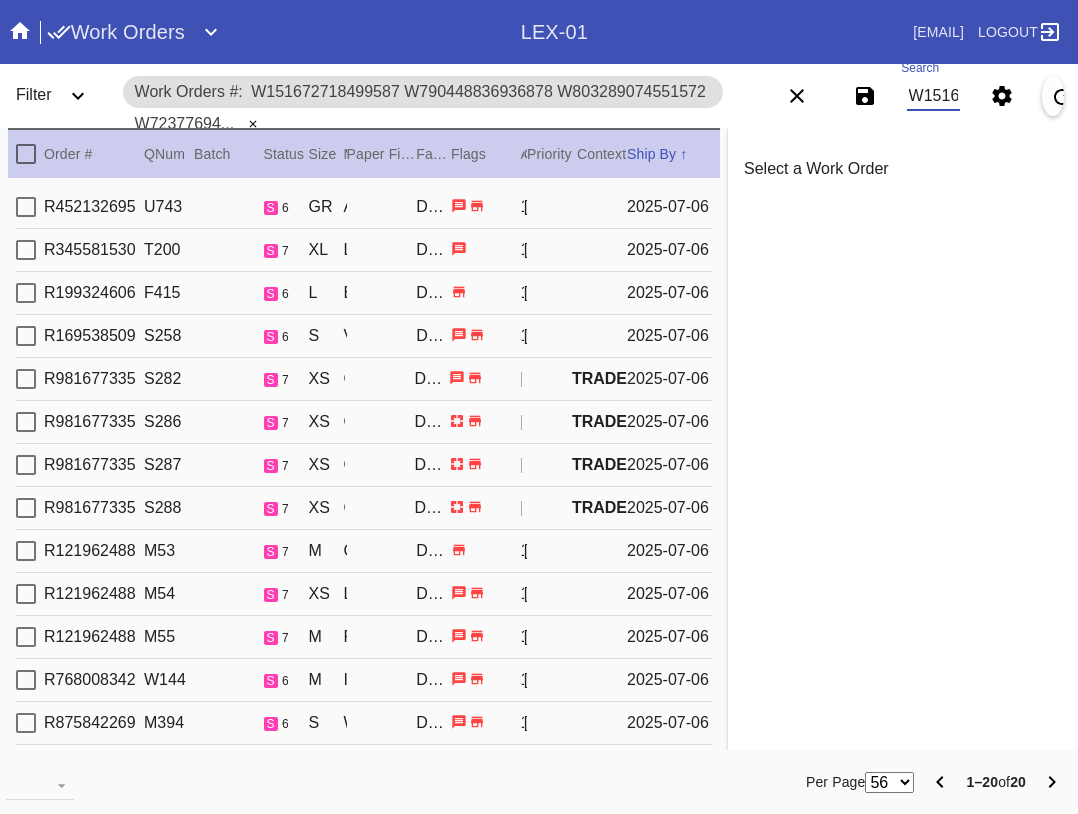 scroll, scrollTop: 0, scrollLeft: 3156, axis: horizontal 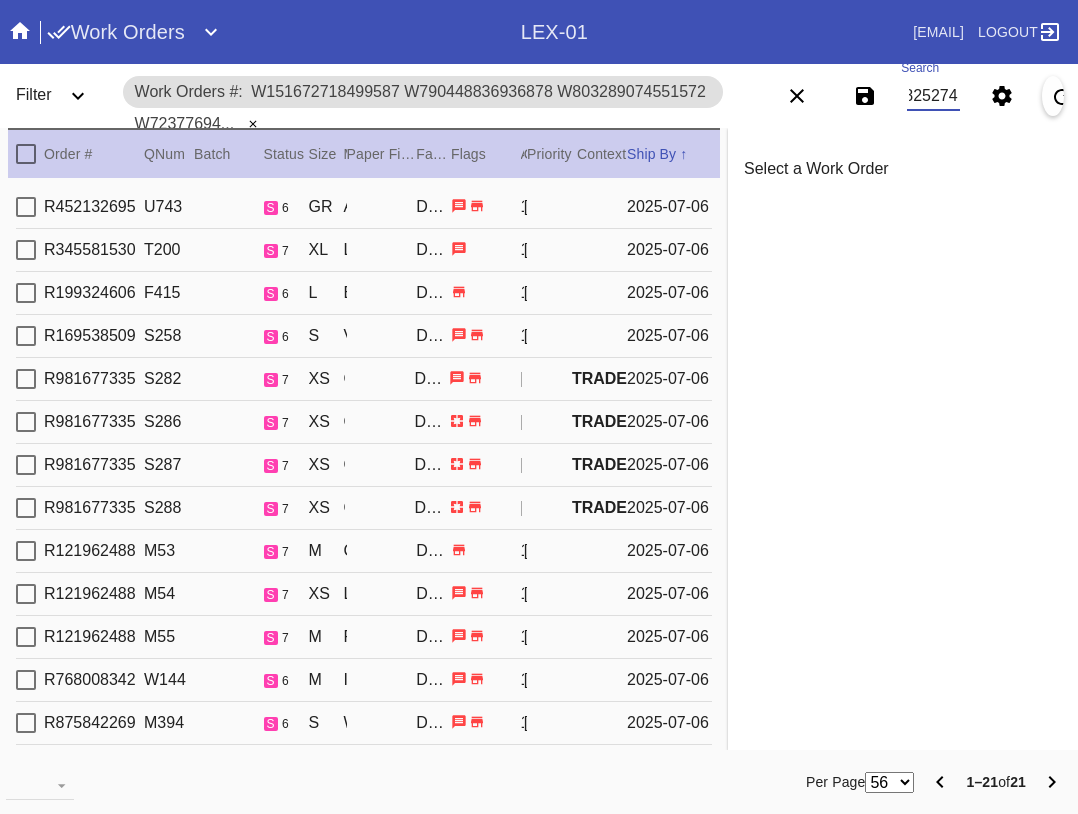 type on "W151672718499587 W790448836936878 W803289074551572 W723776940156728 W688193974880884 W390212837314679 W244733388491192 W848910862364932 W854680826613281 W154507388703259 W280134610225073 W493187741122081 W776029768451212 W112765571749833 W612258715950960 W126850042798854 W577589427942946 W102736474266256 W486426316445704 W643147561825274" 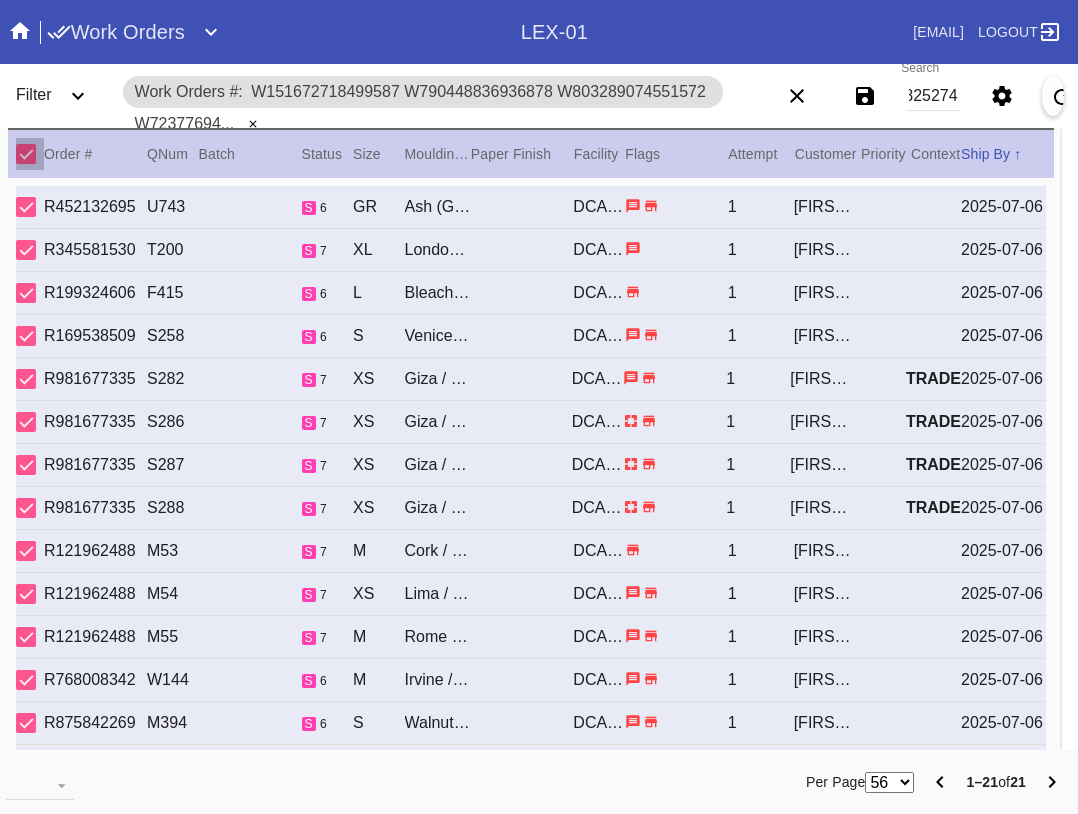 scroll, scrollTop: 0, scrollLeft: 0, axis: both 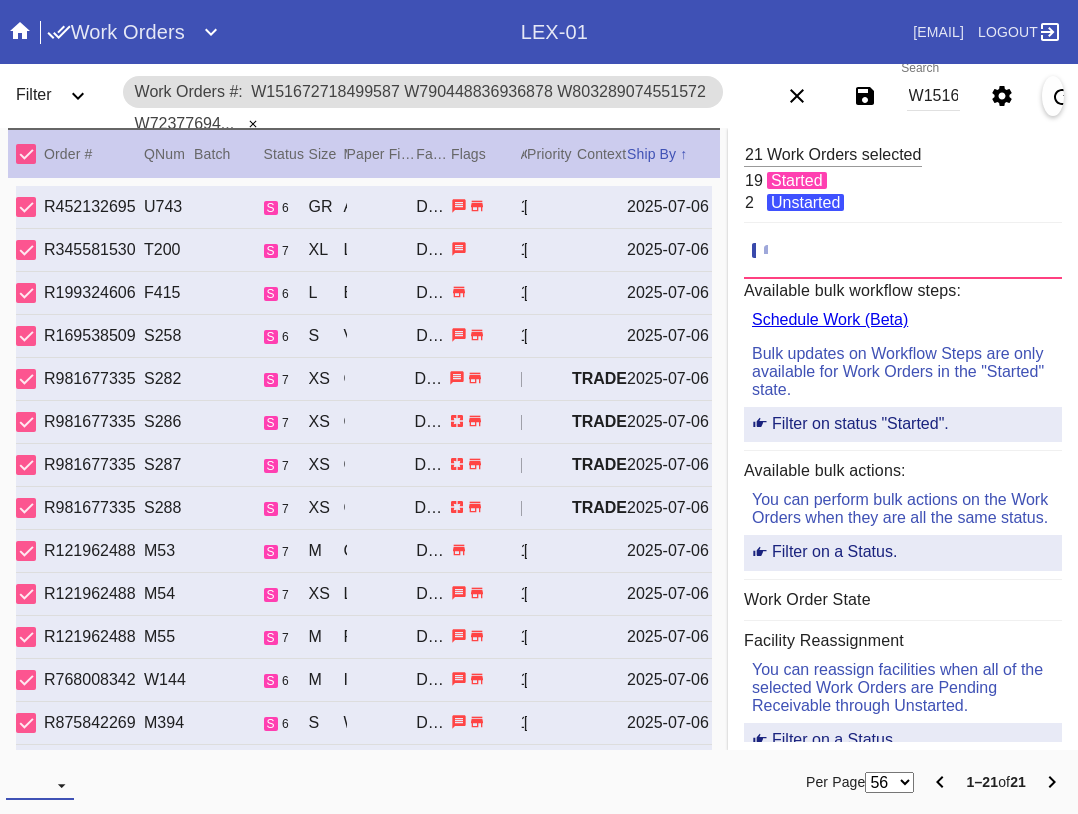 click at bounding box center [40, 785] 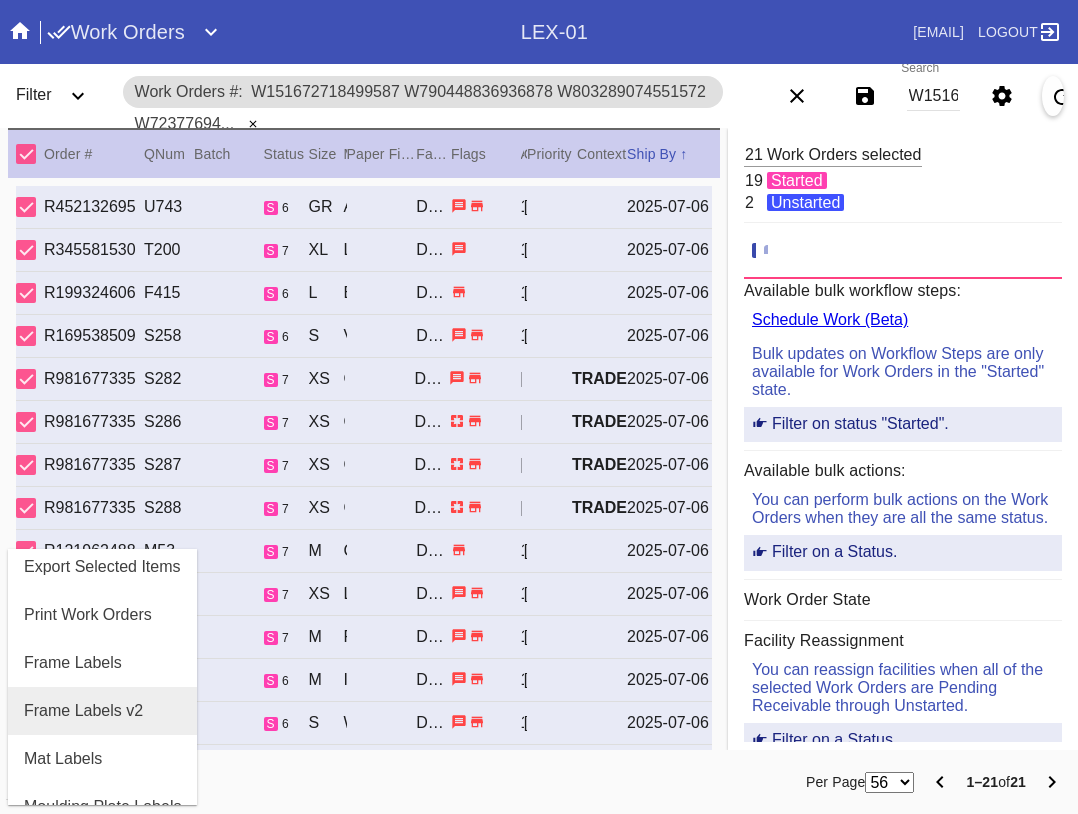 scroll, scrollTop: 100, scrollLeft: 0, axis: vertical 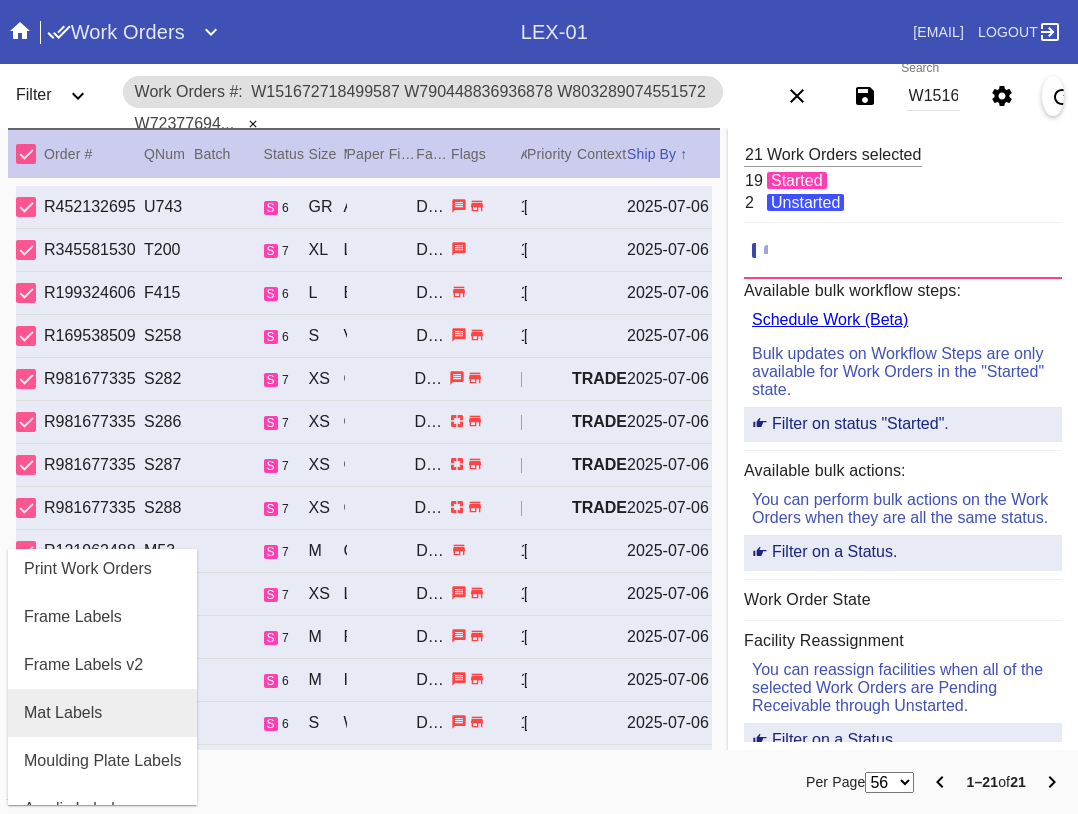click on "Mat Labels" at bounding box center [63, 713] 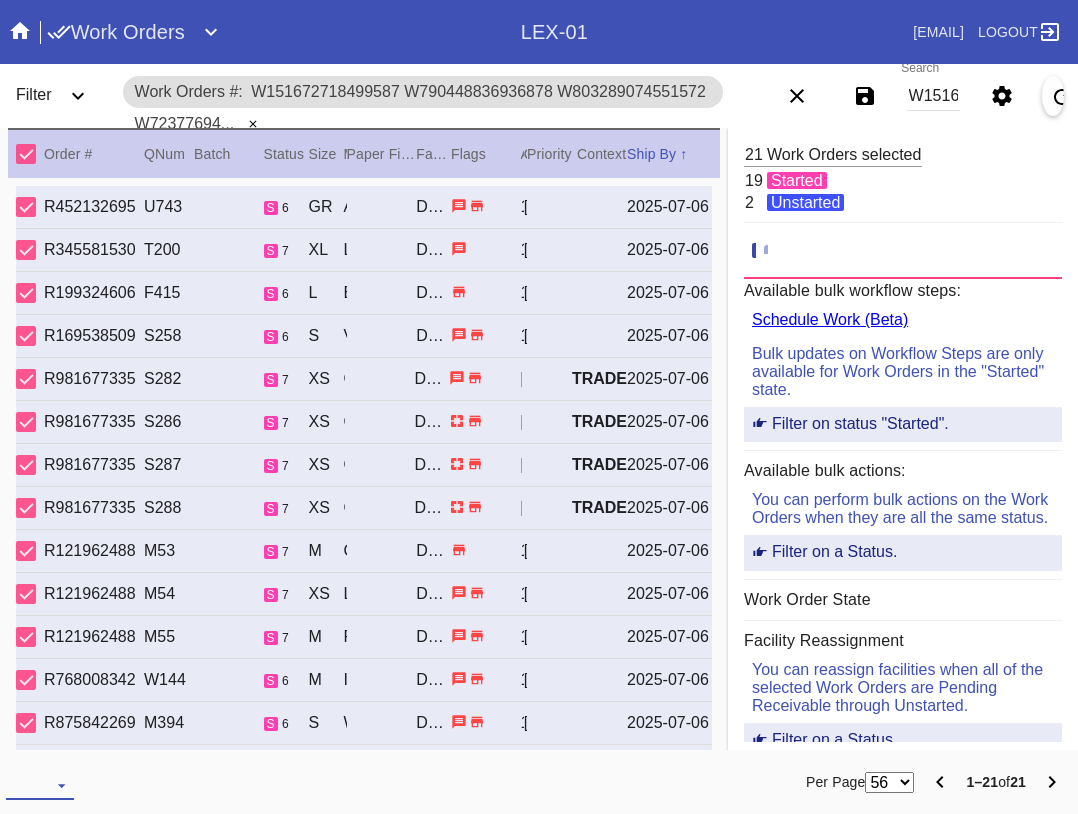 click at bounding box center [40, 785] 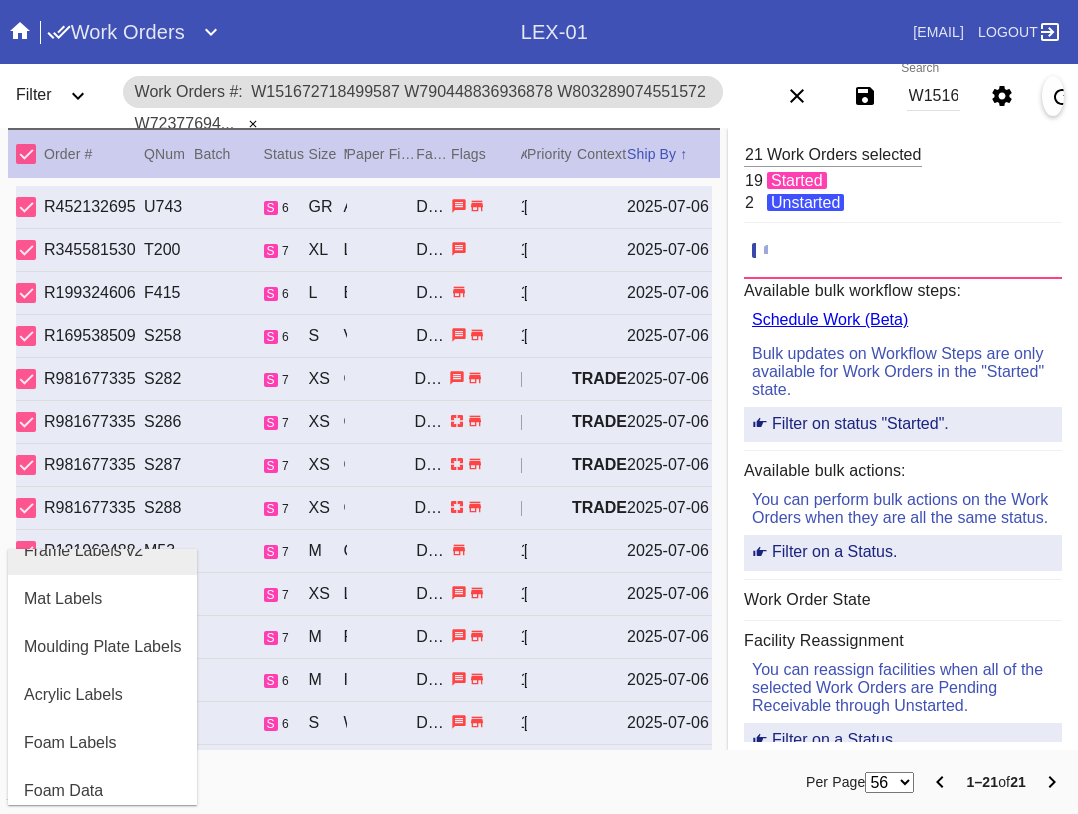scroll, scrollTop: 400, scrollLeft: 0, axis: vertical 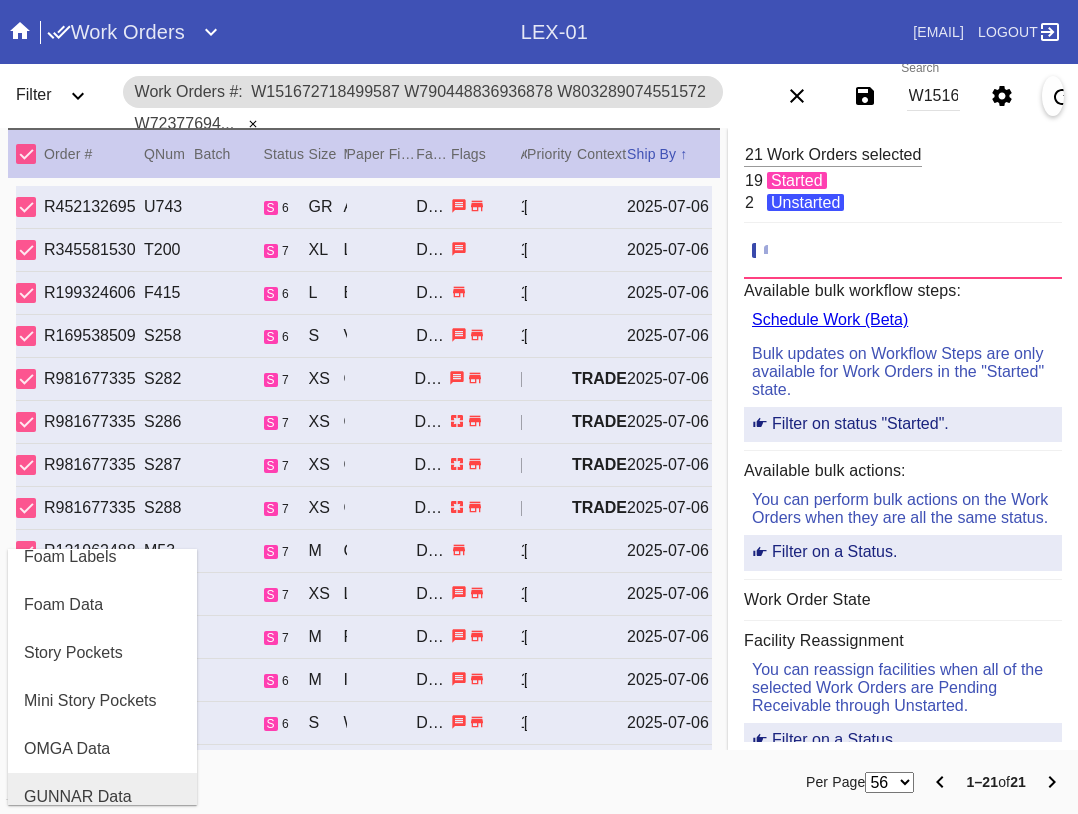 click on "GUNNAR Data" at bounding box center (78, 797) 